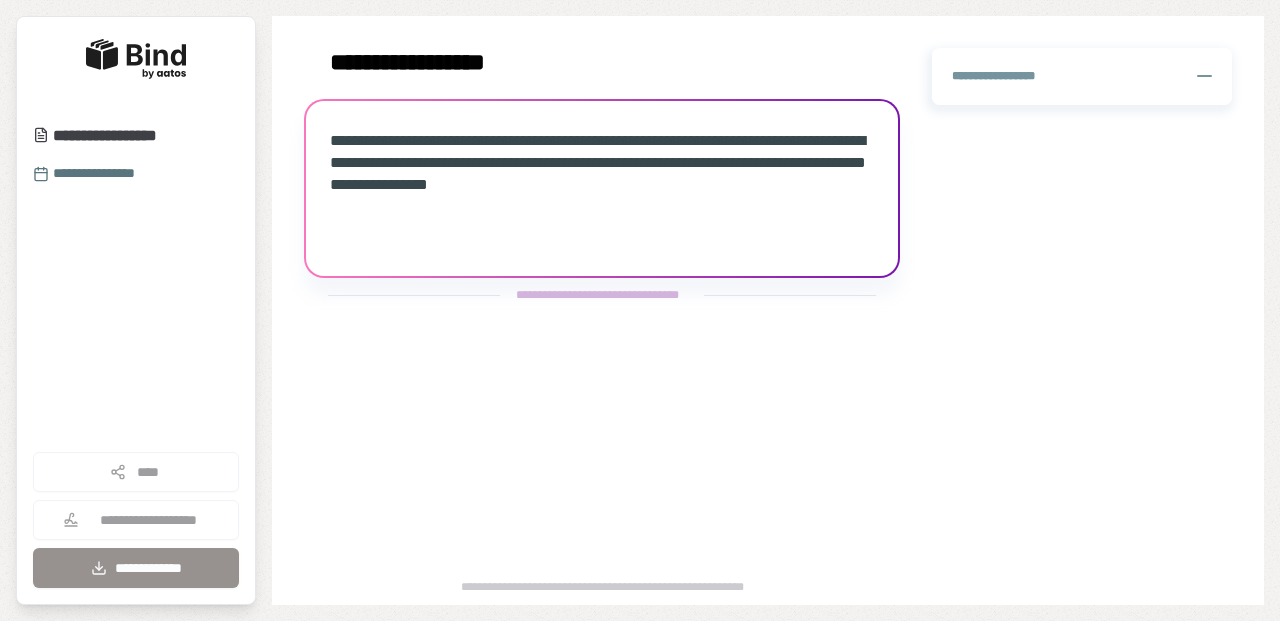 scroll, scrollTop: 0, scrollLeft: 0, axis: both 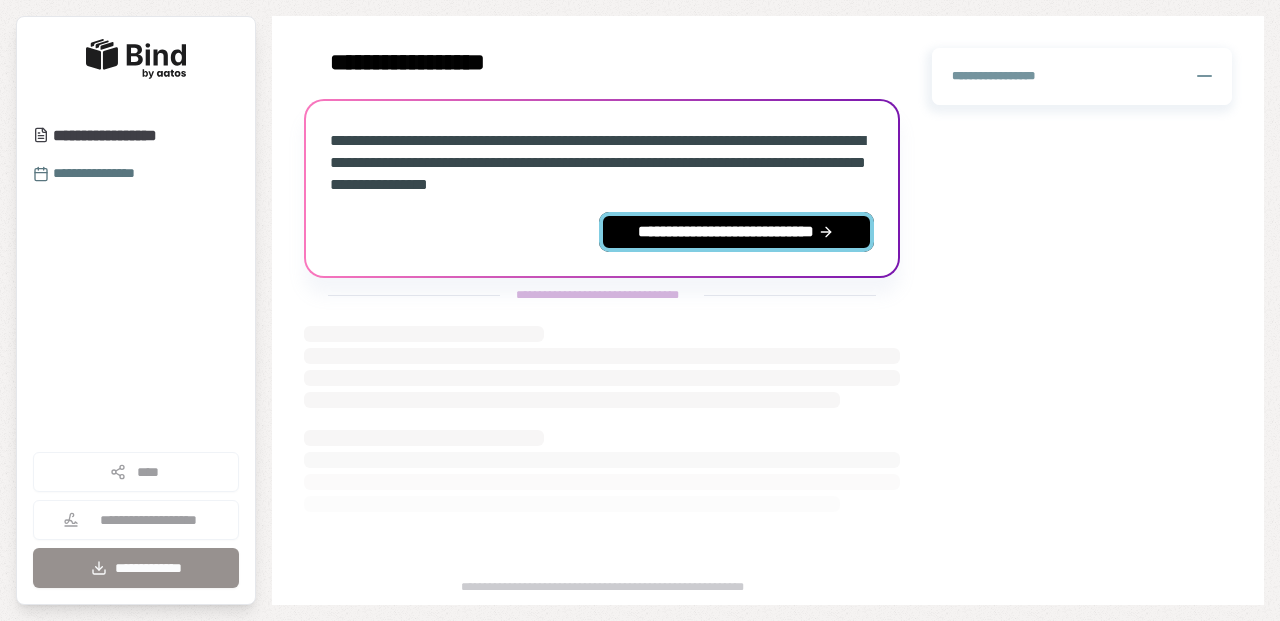 click on "**********" at bounding box center [736, 232] 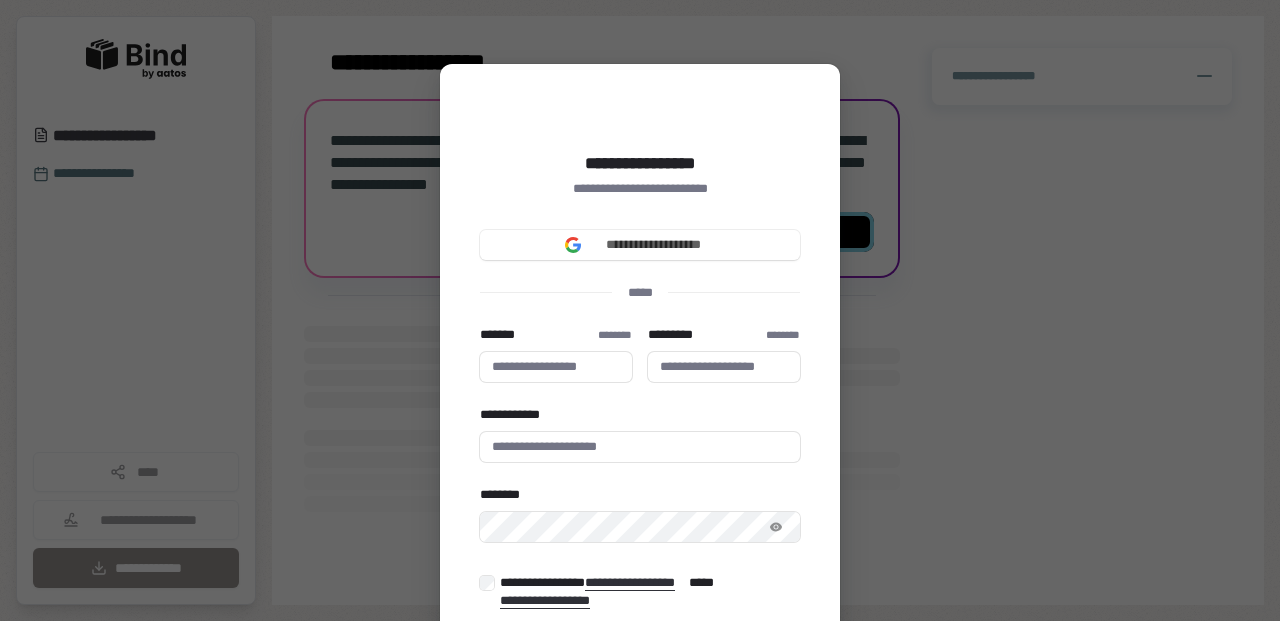 type 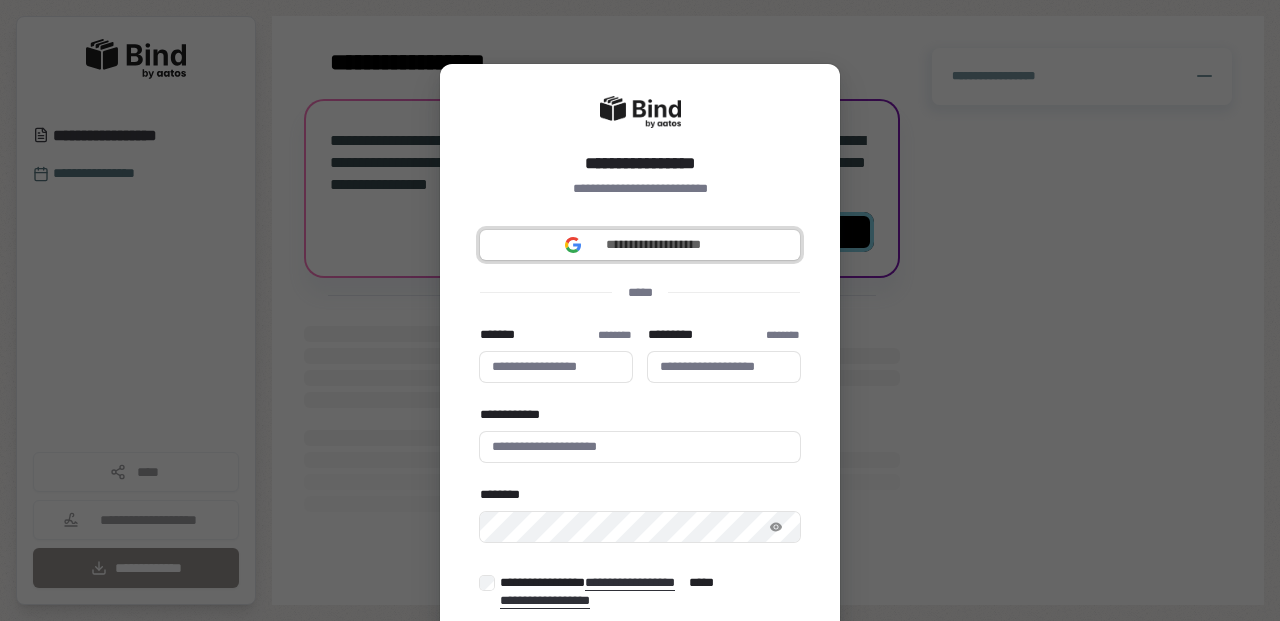 click on "**********" at bounding box center (640, 245) 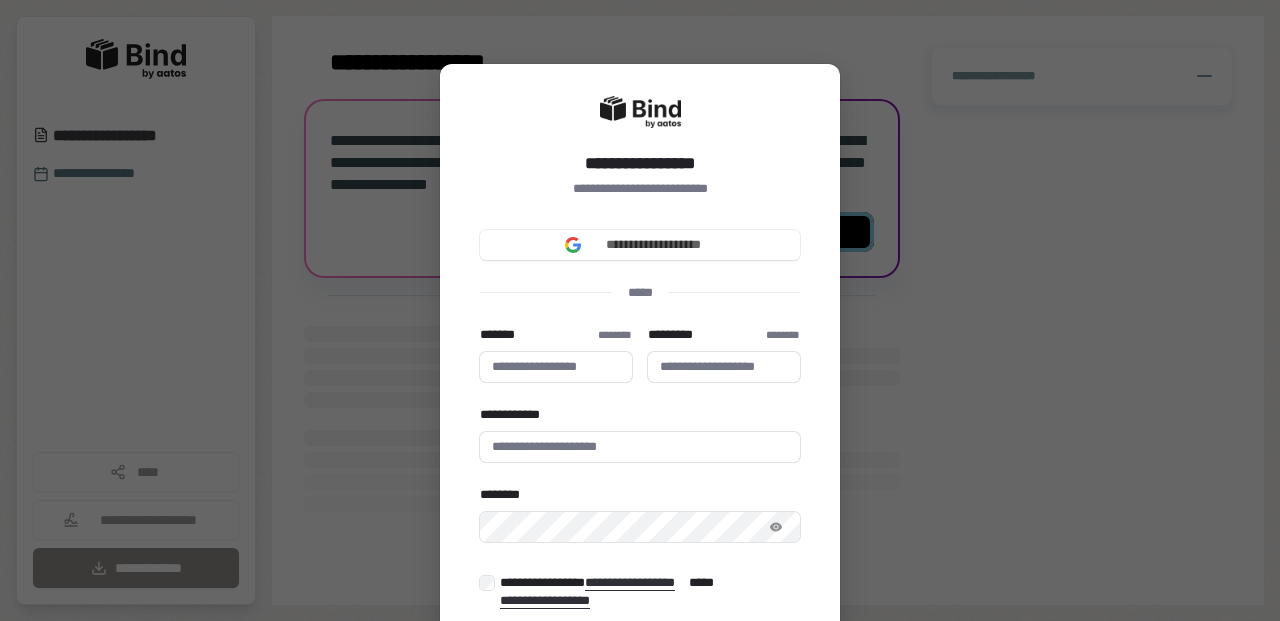type 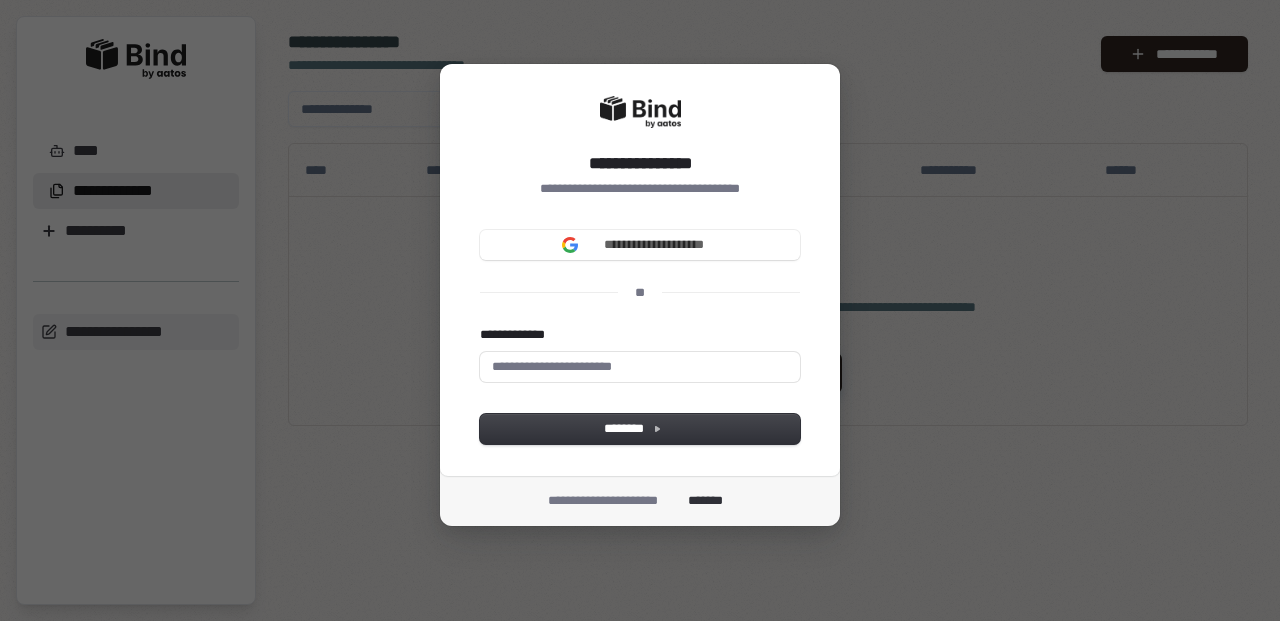 scroll, scrollTop: 0, scrollLeft: 0, axis: both 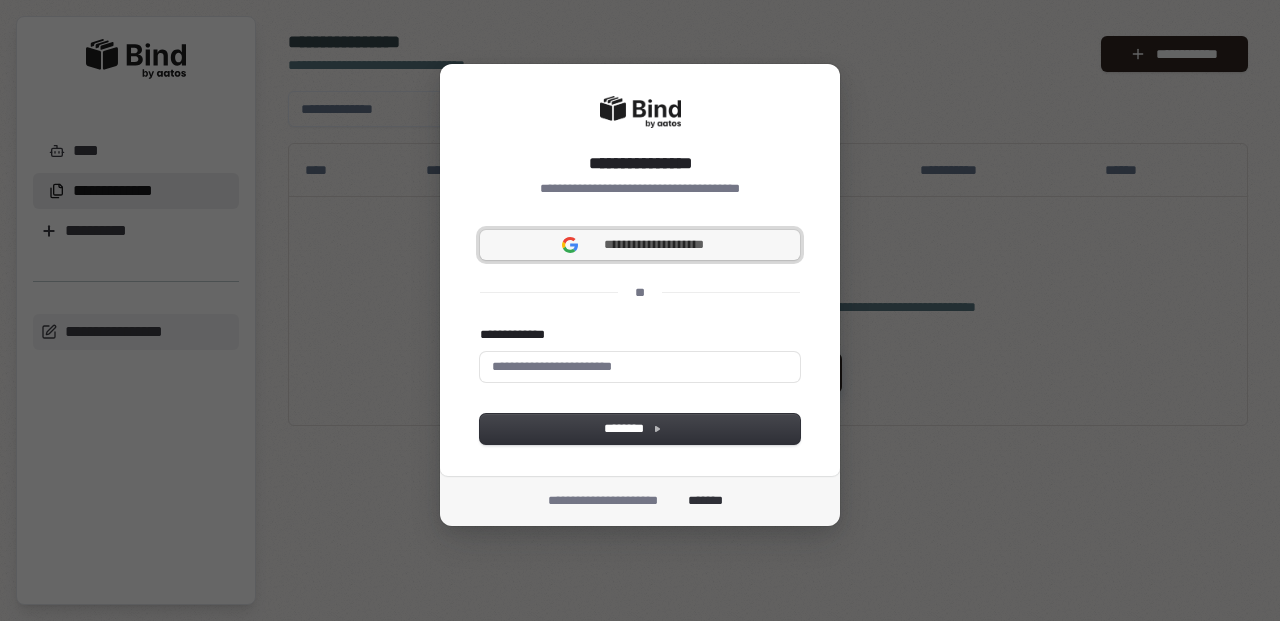 click on "**********" at bounding box center [640, 245] 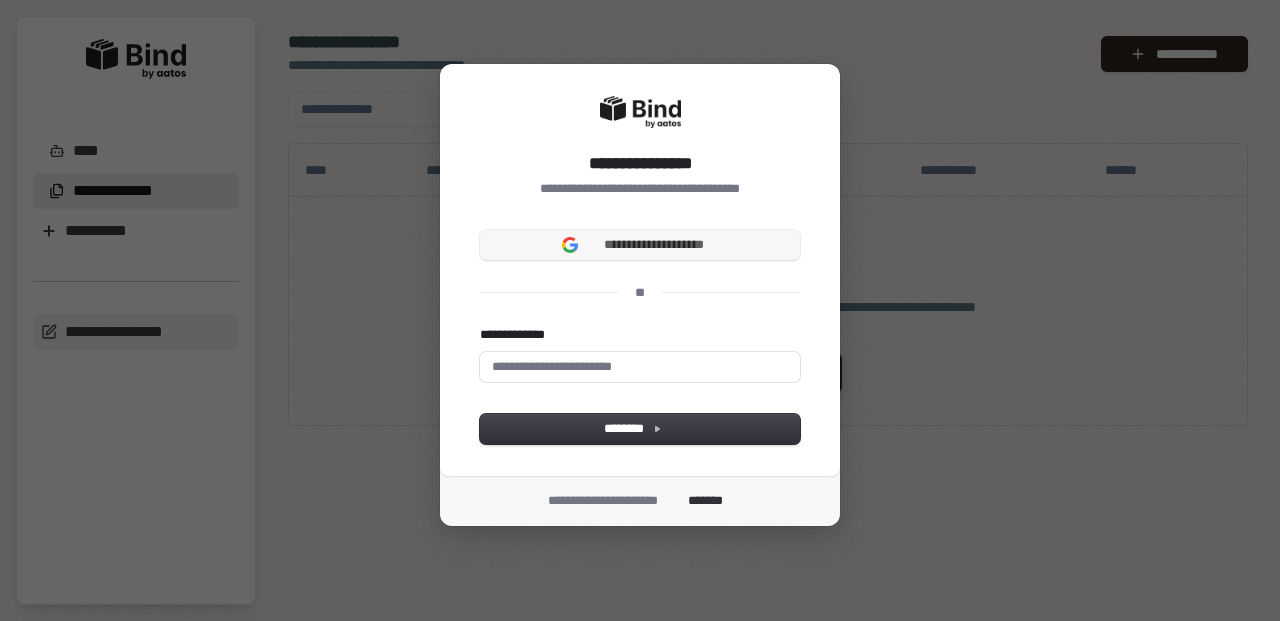 type 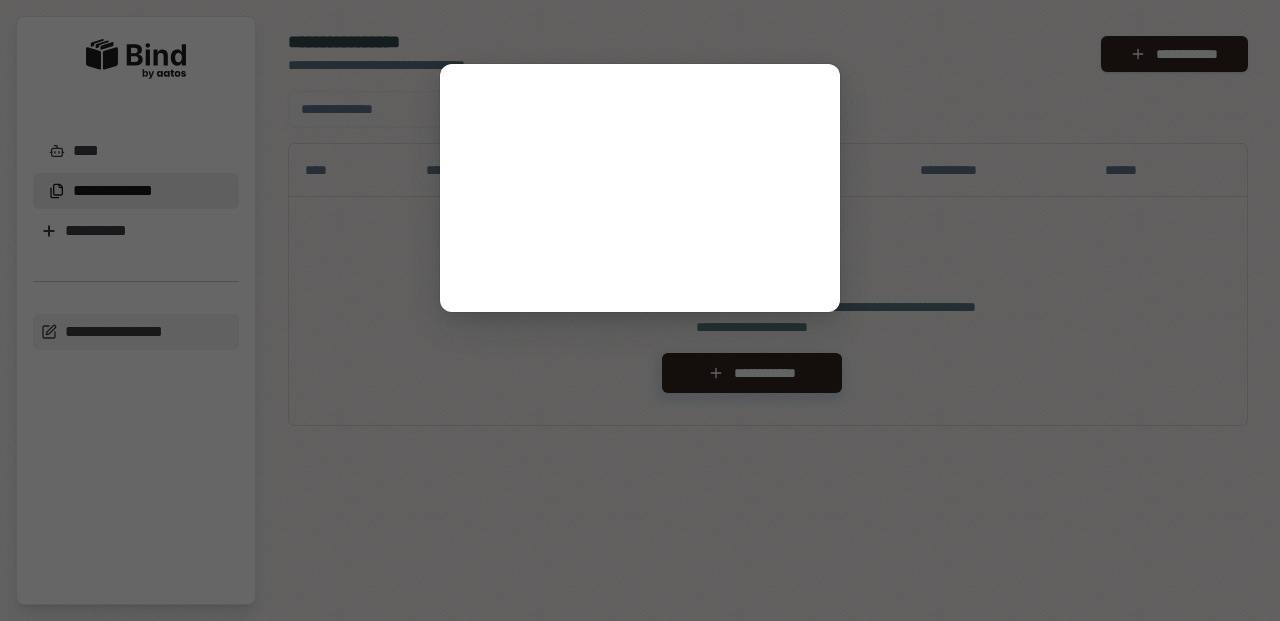 scroll, scrollTop: 0, scrollLeft: 0, axis: both 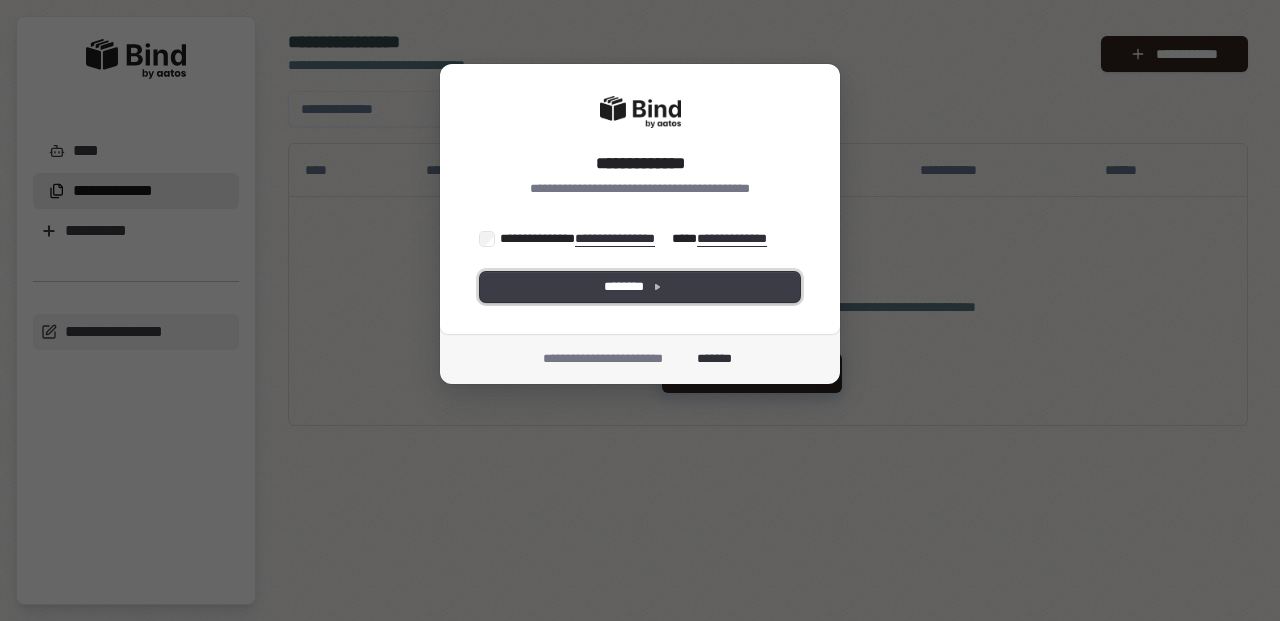 click on "********" at bounding box center [640, 287] 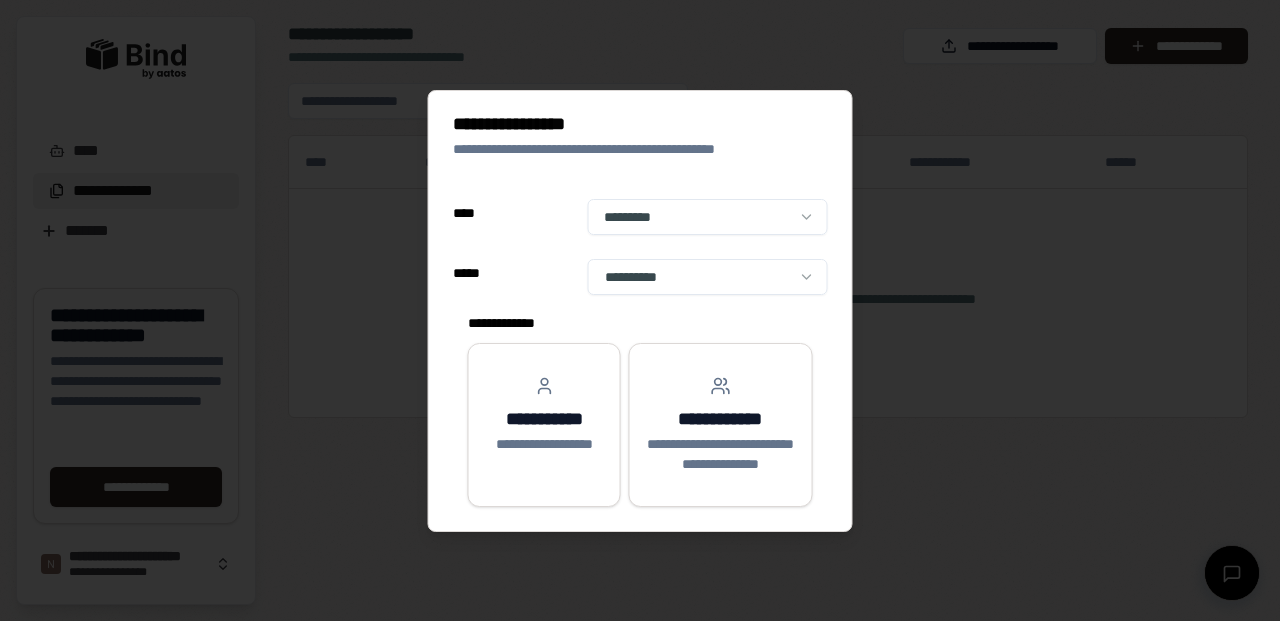scroll, scrollTop: 0, scrollLeft: 0, axis: both 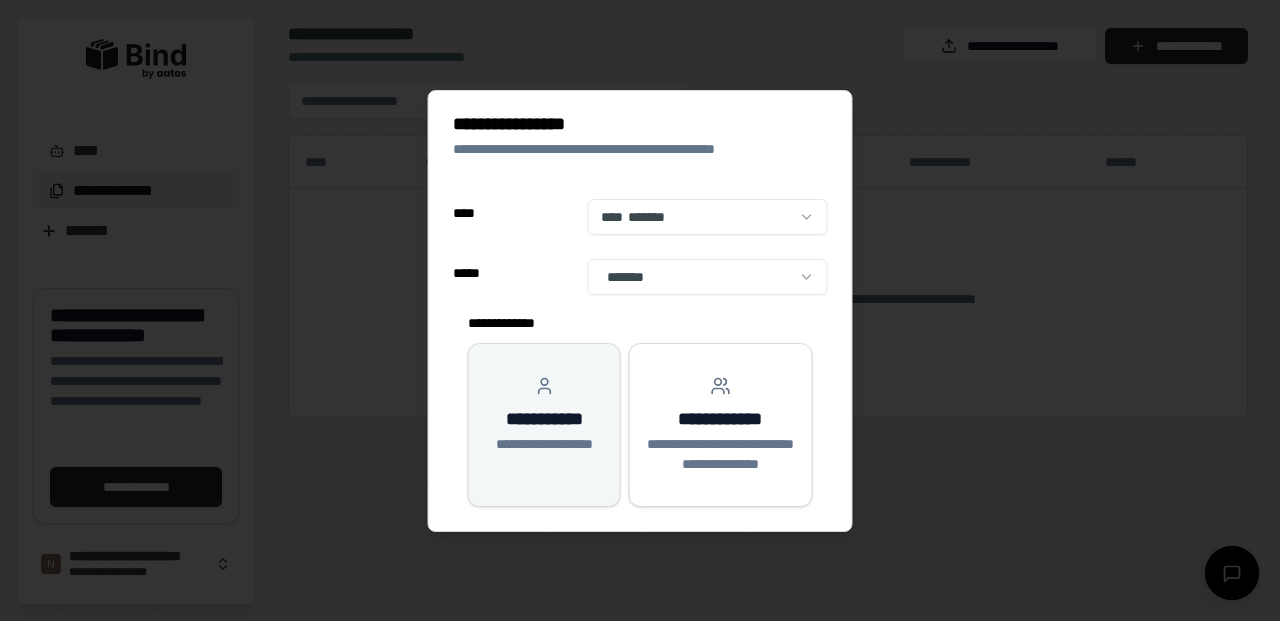 click on "**********" at bounding box center (544, 425) 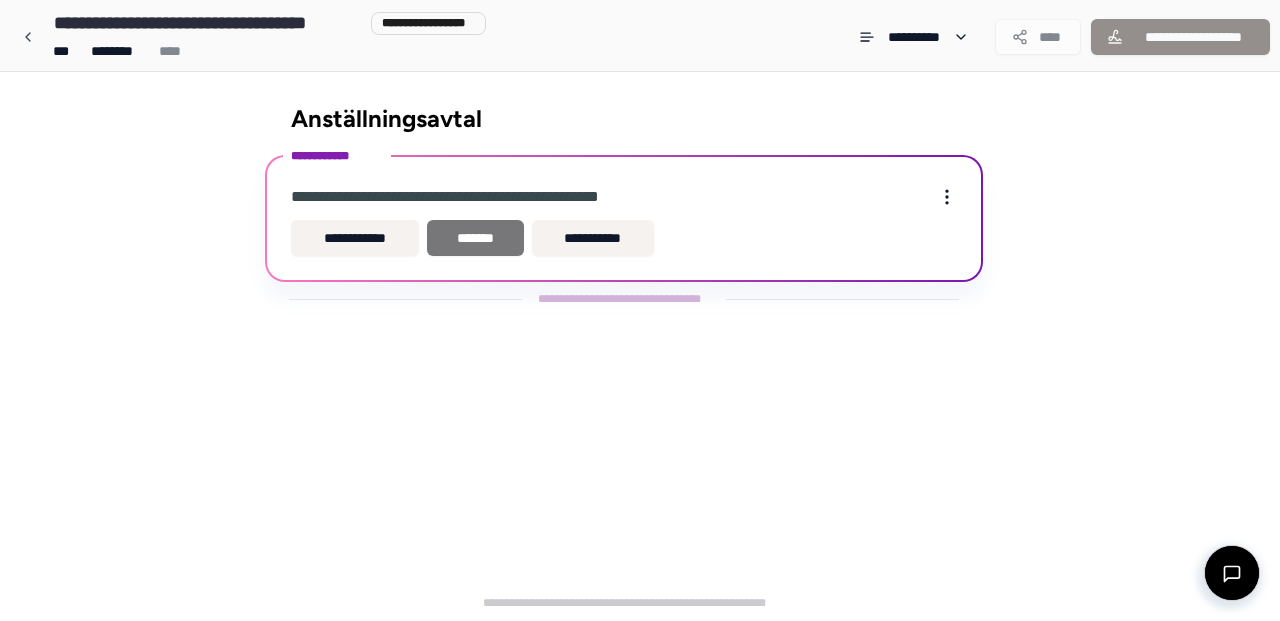 click on "*******" at bounding box center [475, 238] 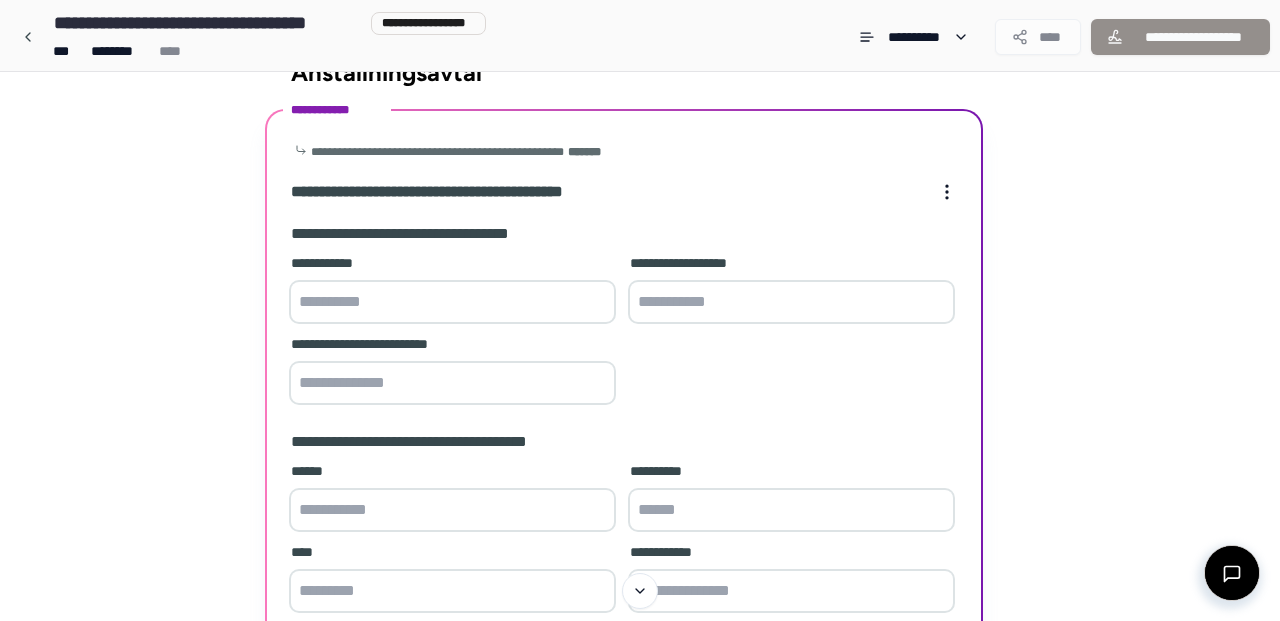 scroll, scrollTop: 0, scrollLeft: 0, axis: both 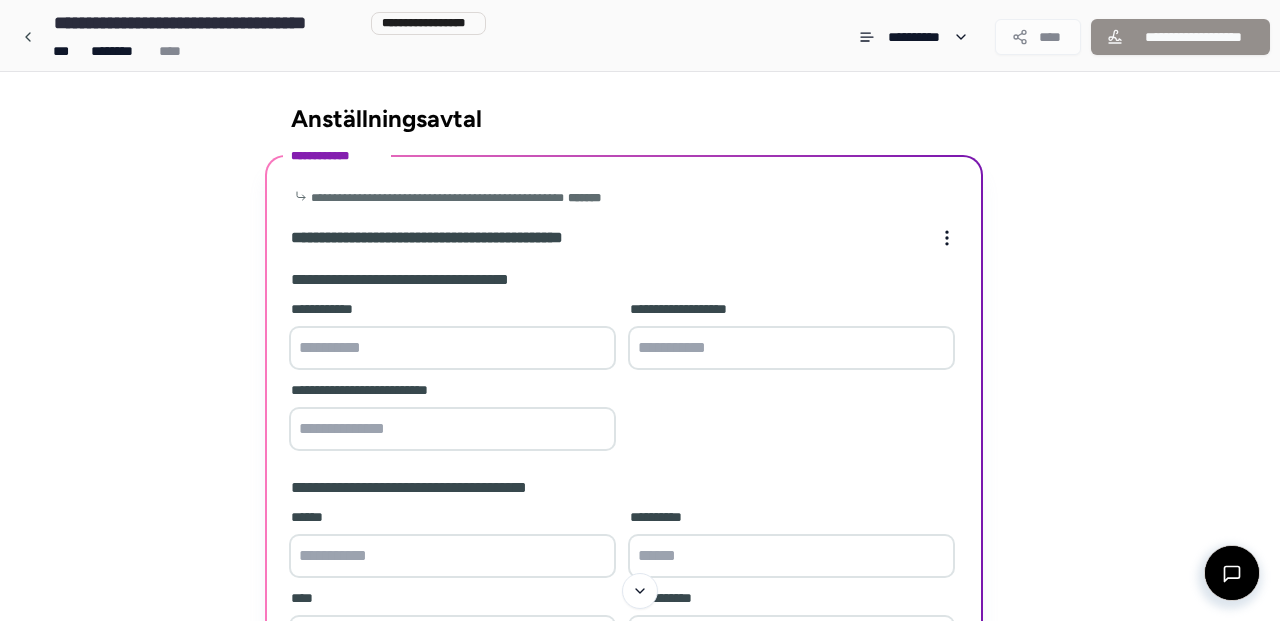 click at bounding box center (452, 348) 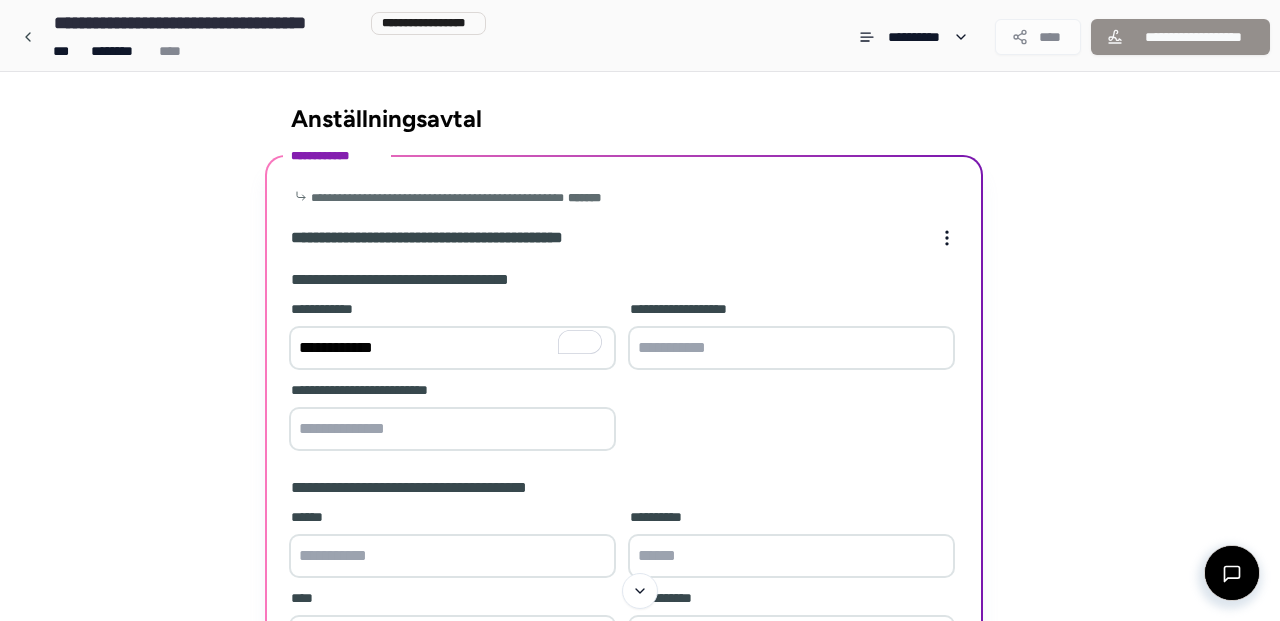 type on "**********" 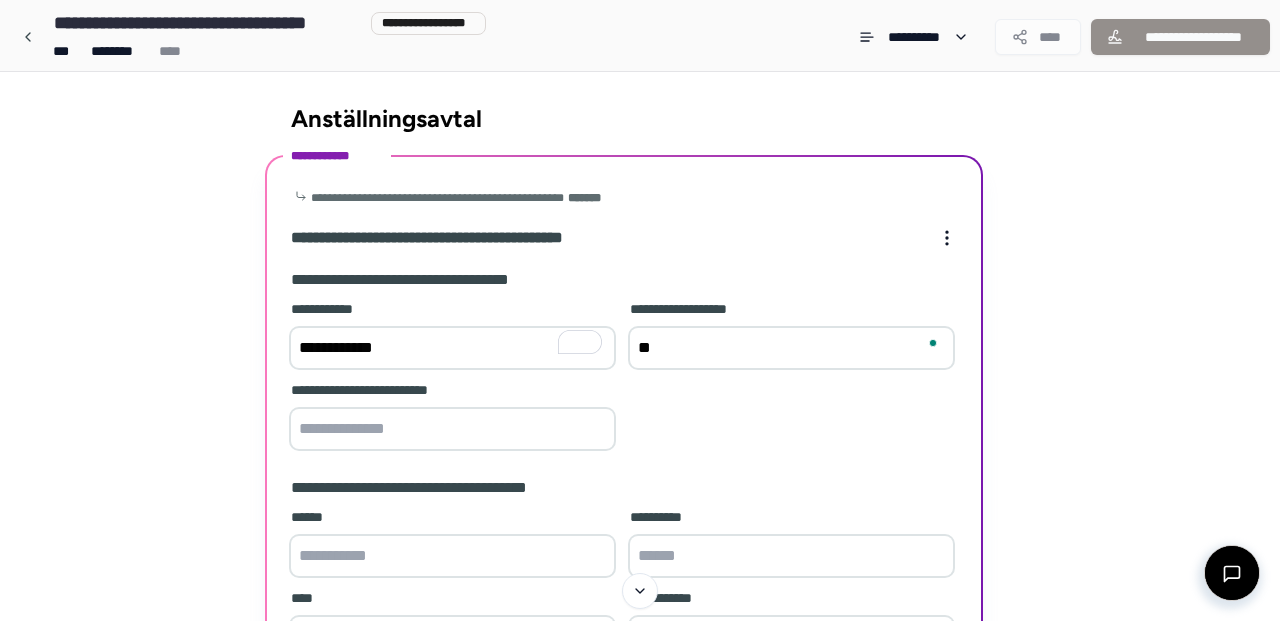 type on "*" 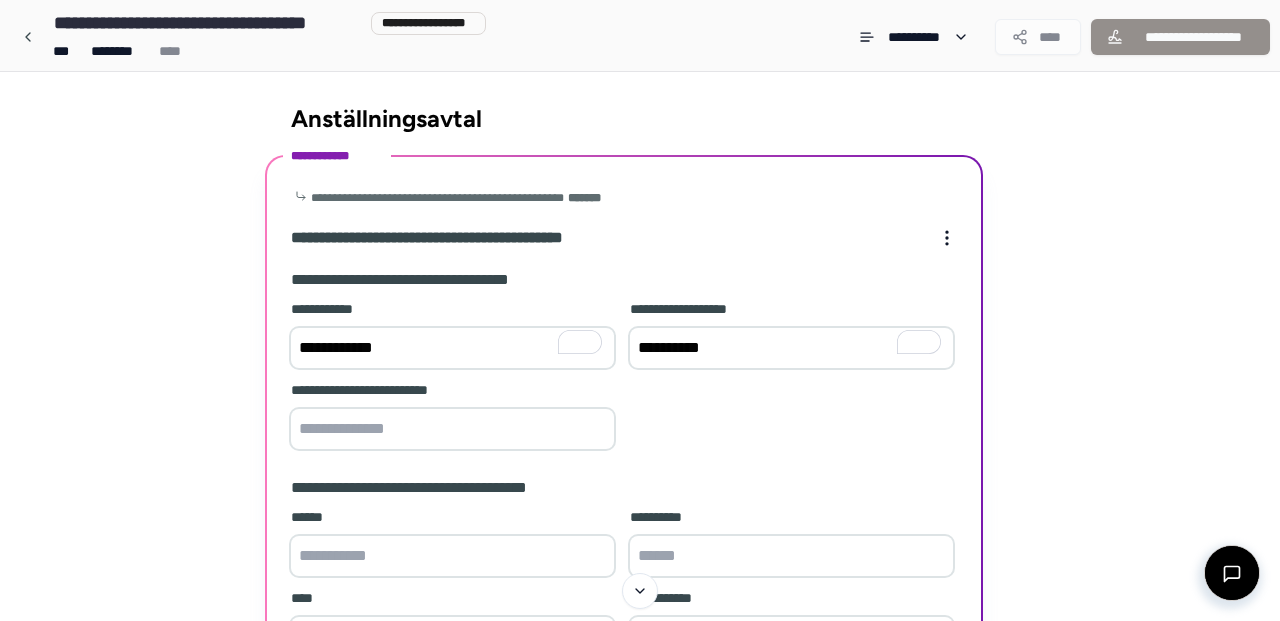 type on "**********" 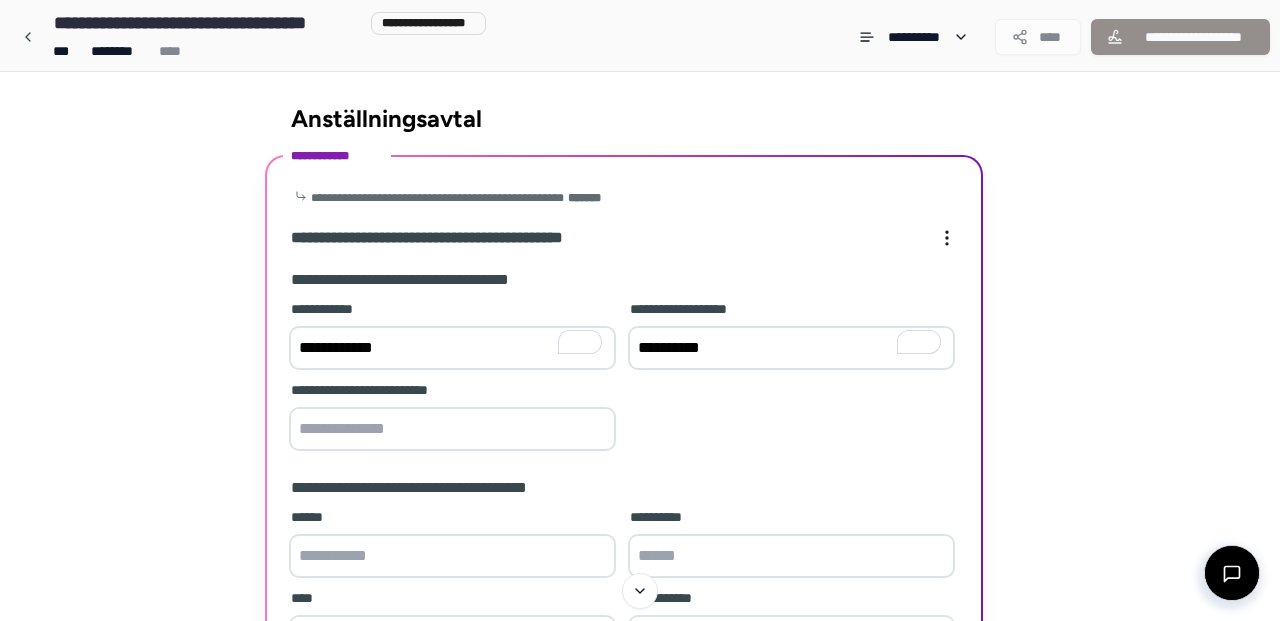 click at bounding box center (452, 429) 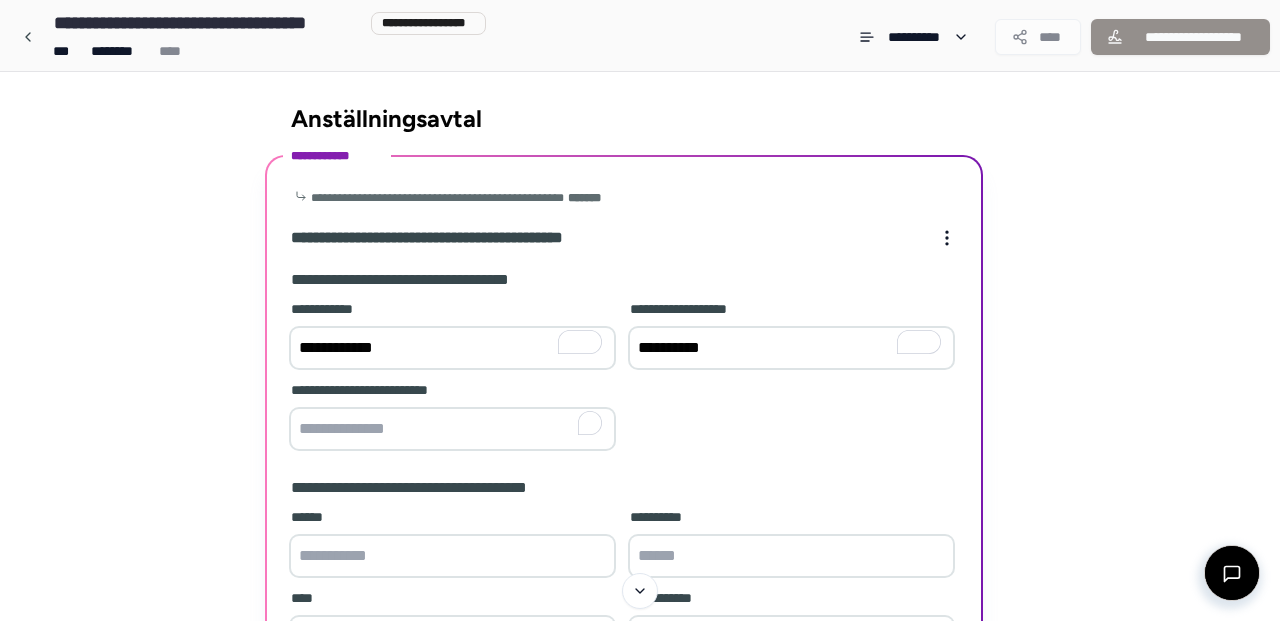 scroll, scrollTop: 67, scrollLeft: 0, axis: vertical 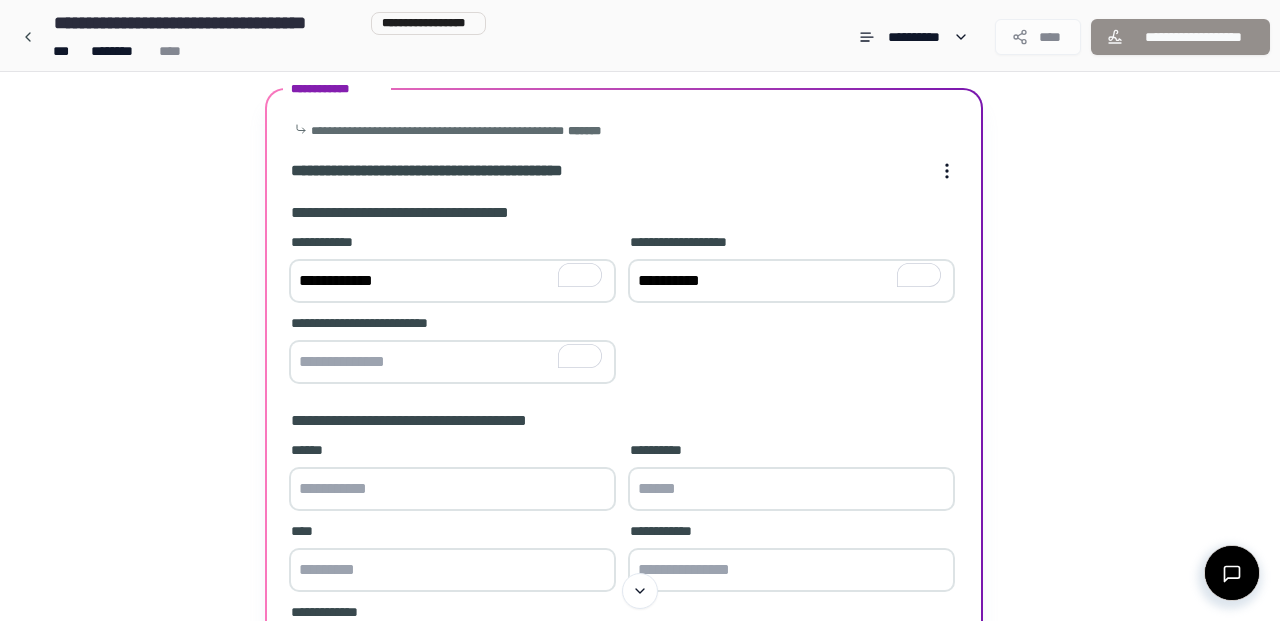 type on "*" 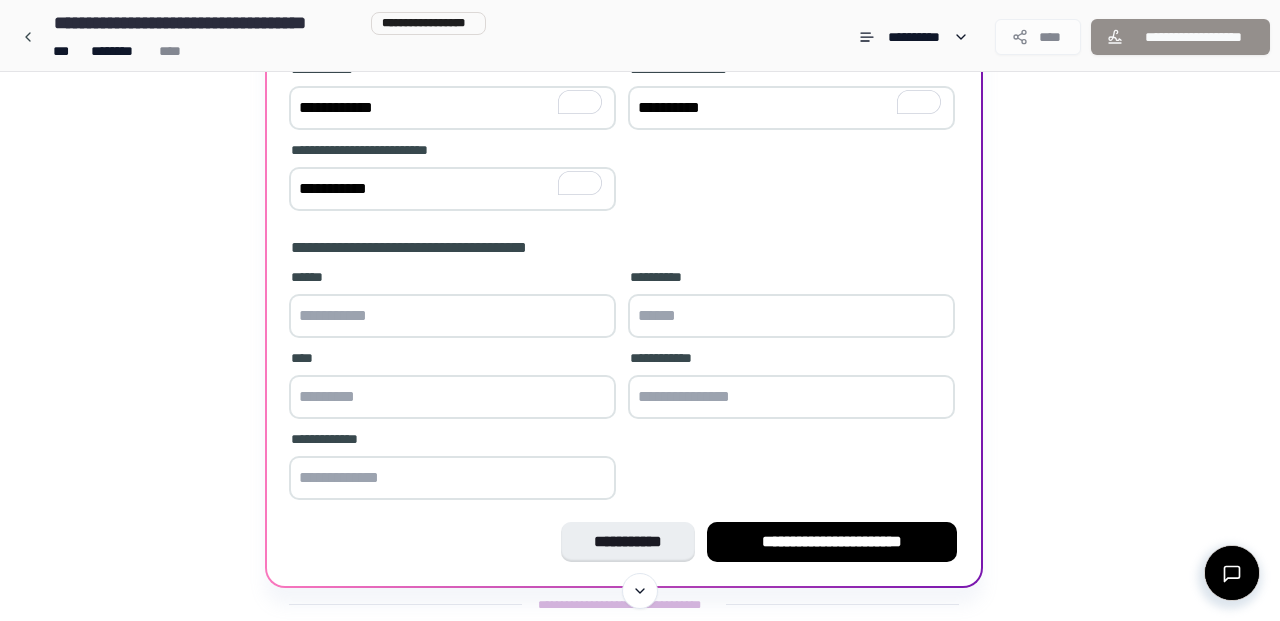 scroll, scrollTop: 190, scrollLeft: 0, axis: vertical 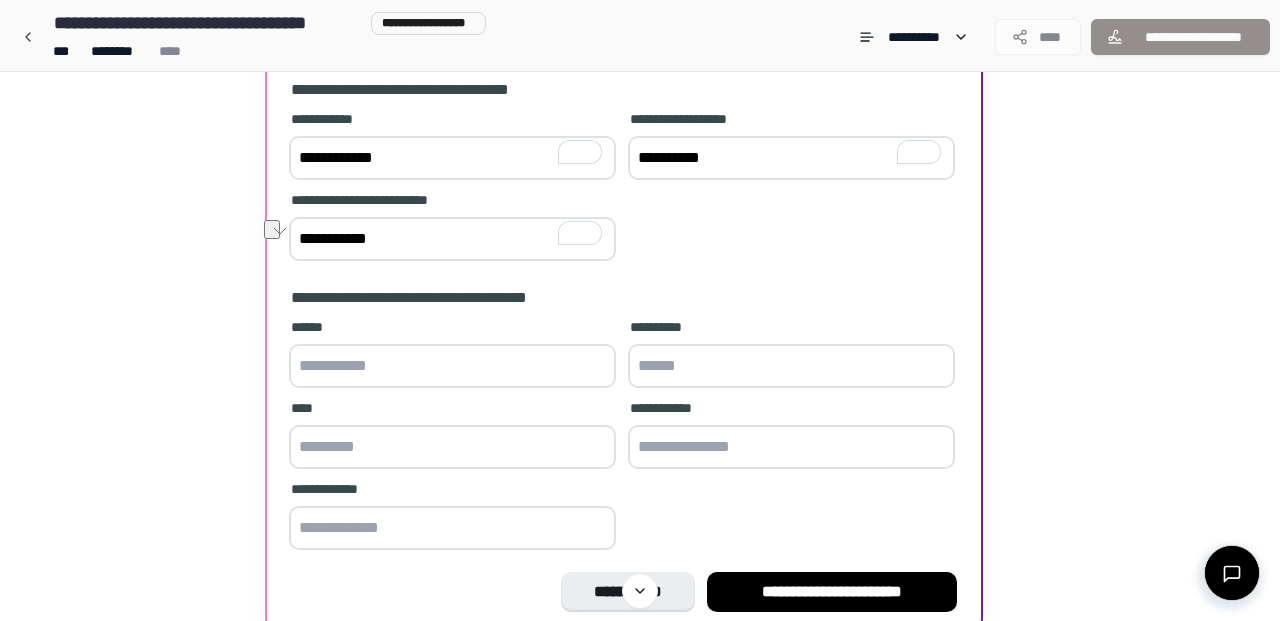 drag, startPoint x: 511, startPoint y: 250, endPoint x: 218, endPoint y: 256, distance: 293.06143 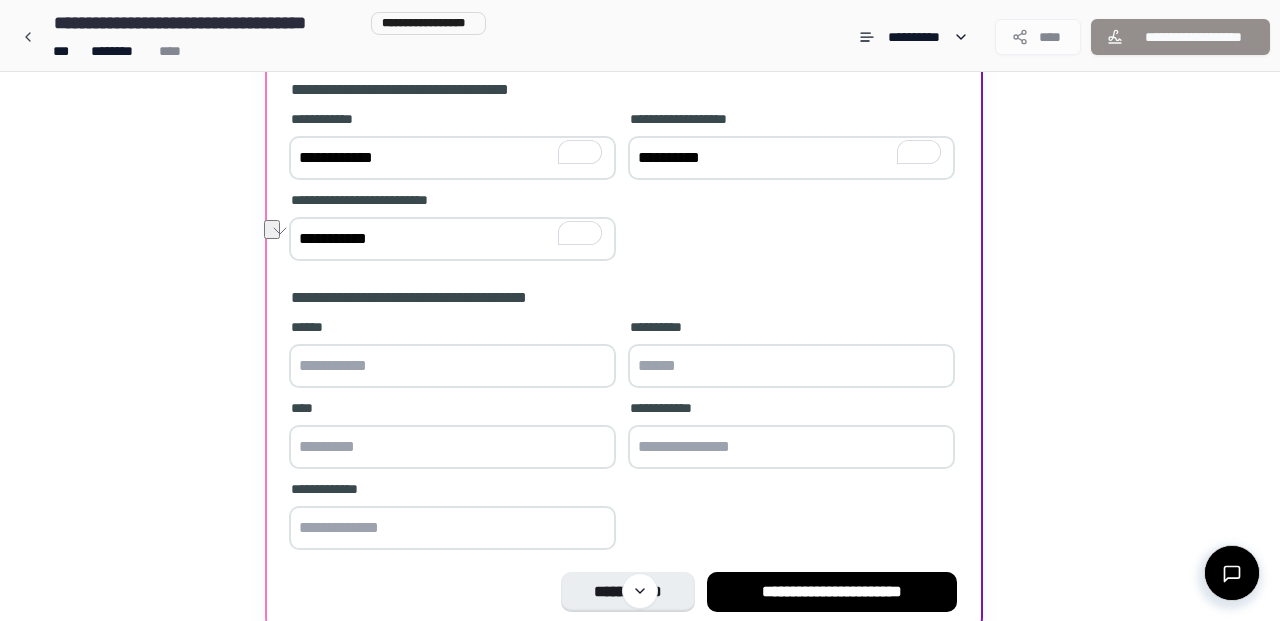 click on "**********" at bounding box center (640, 299) 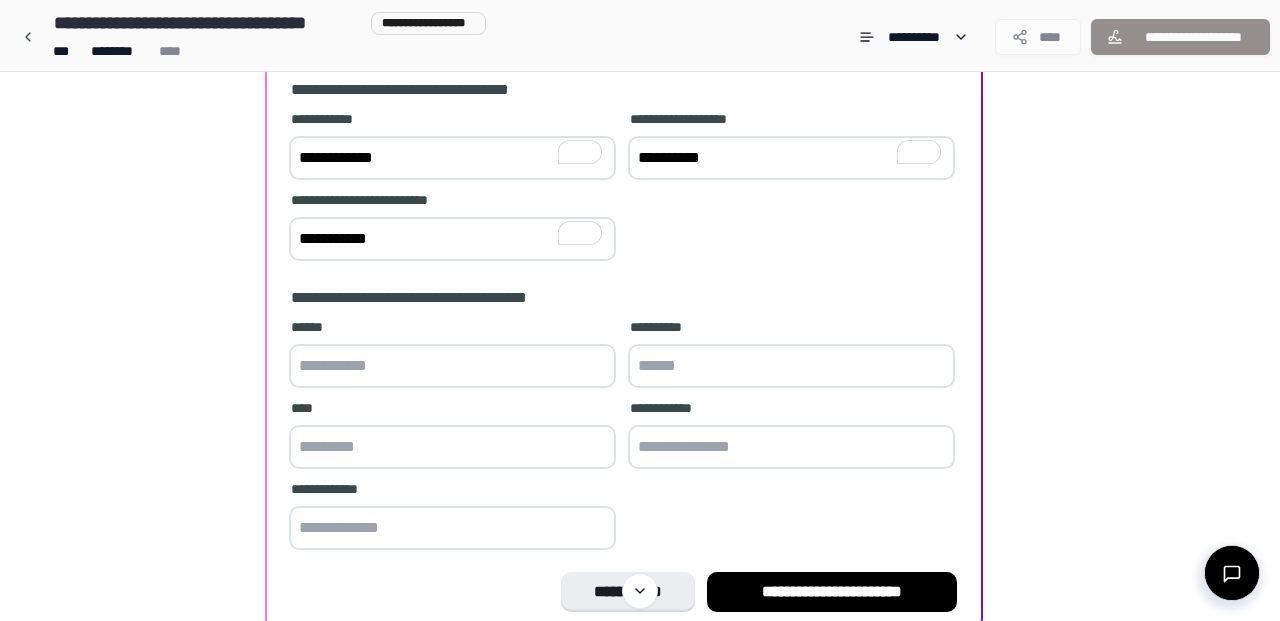drag, startPoint x: 415, startPoint y: 238, endPoint x: 246, endPoint y: 259, distance: 170.29973 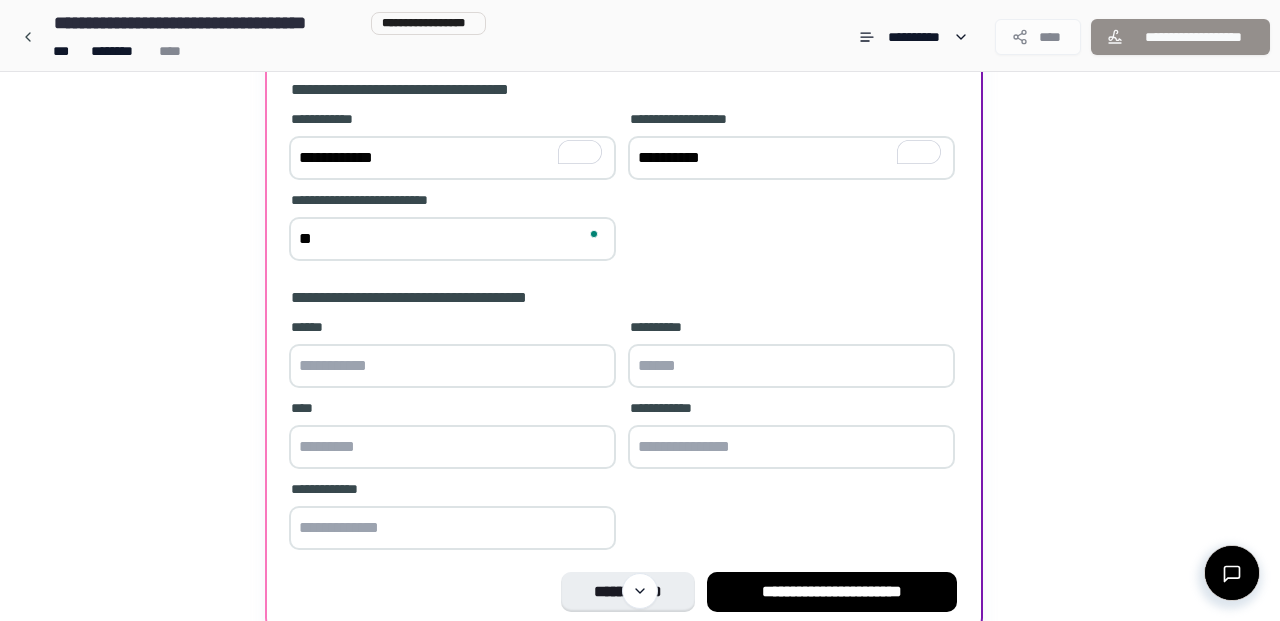type on "*" 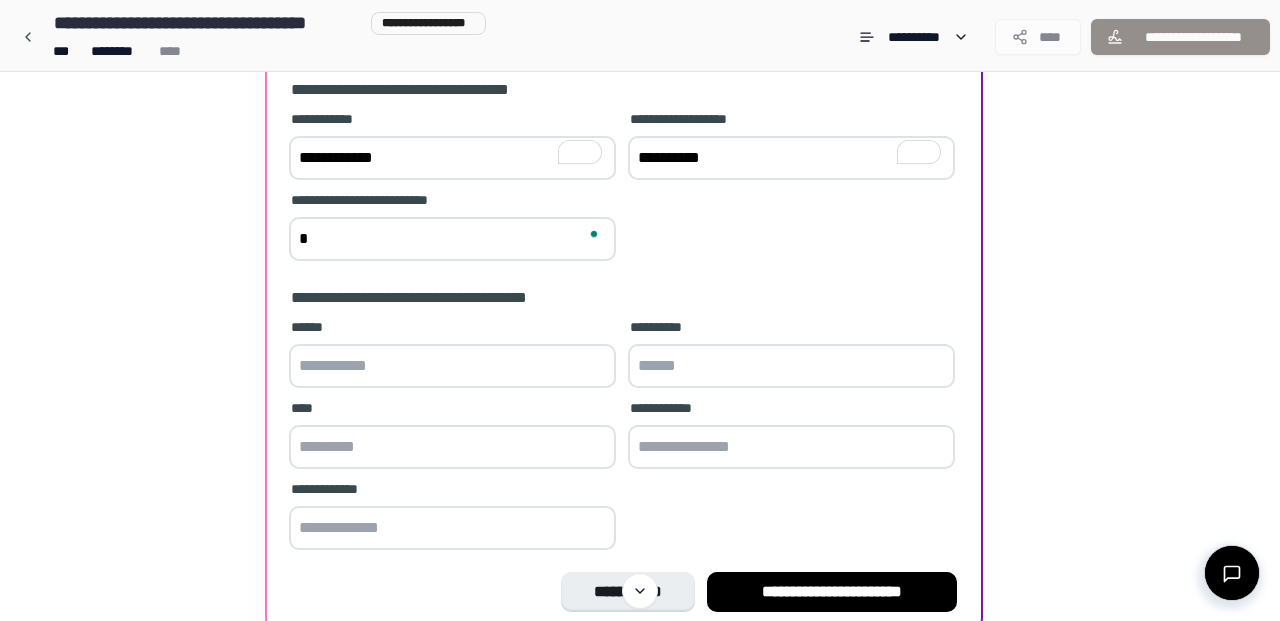 type 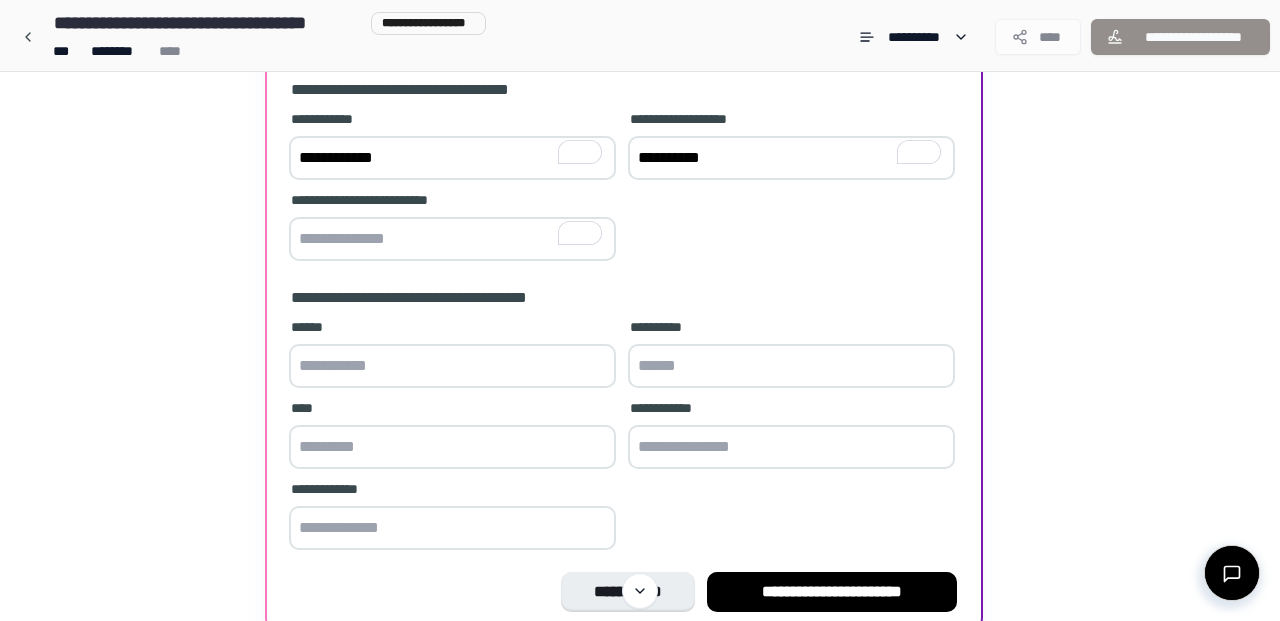 click on "**********" at bounding box center (791, 158) 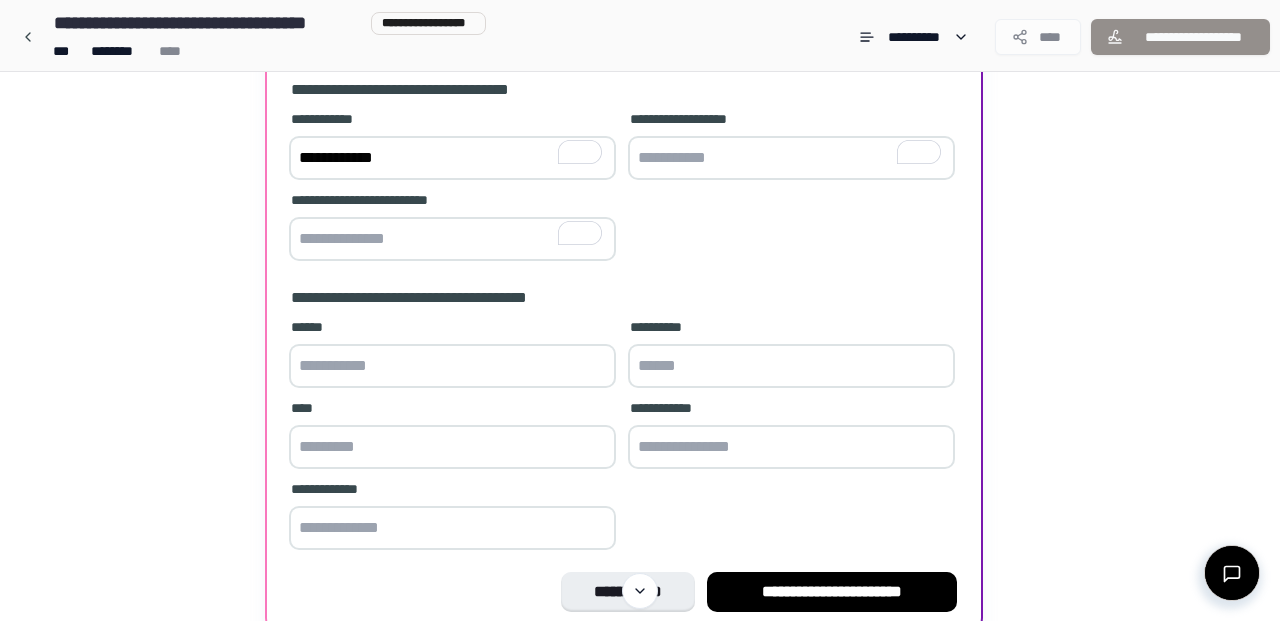 type 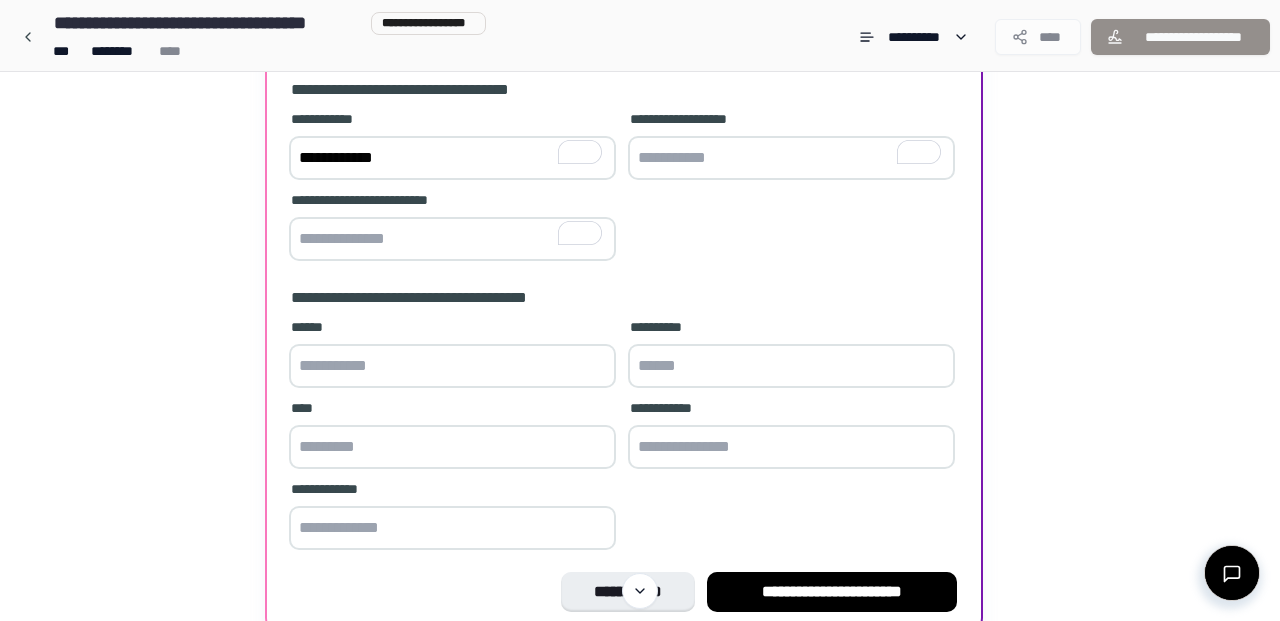 click on "**********" at bounding box center (624, 188) 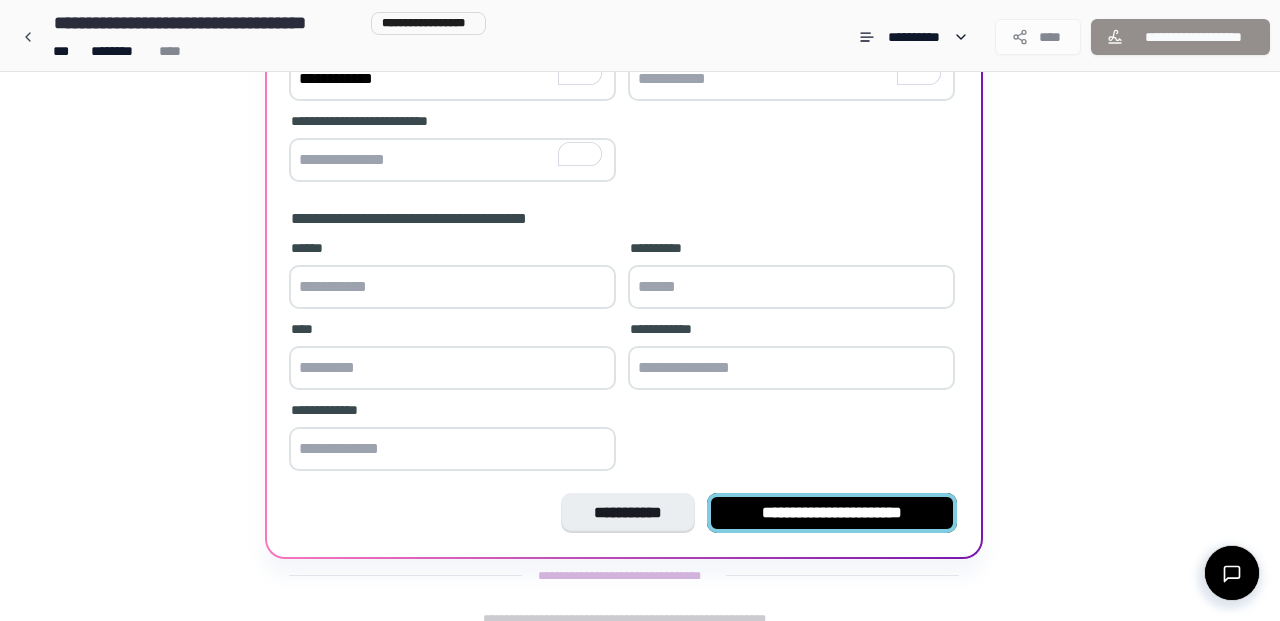 click on "**********" at bounding box center [832, 513] 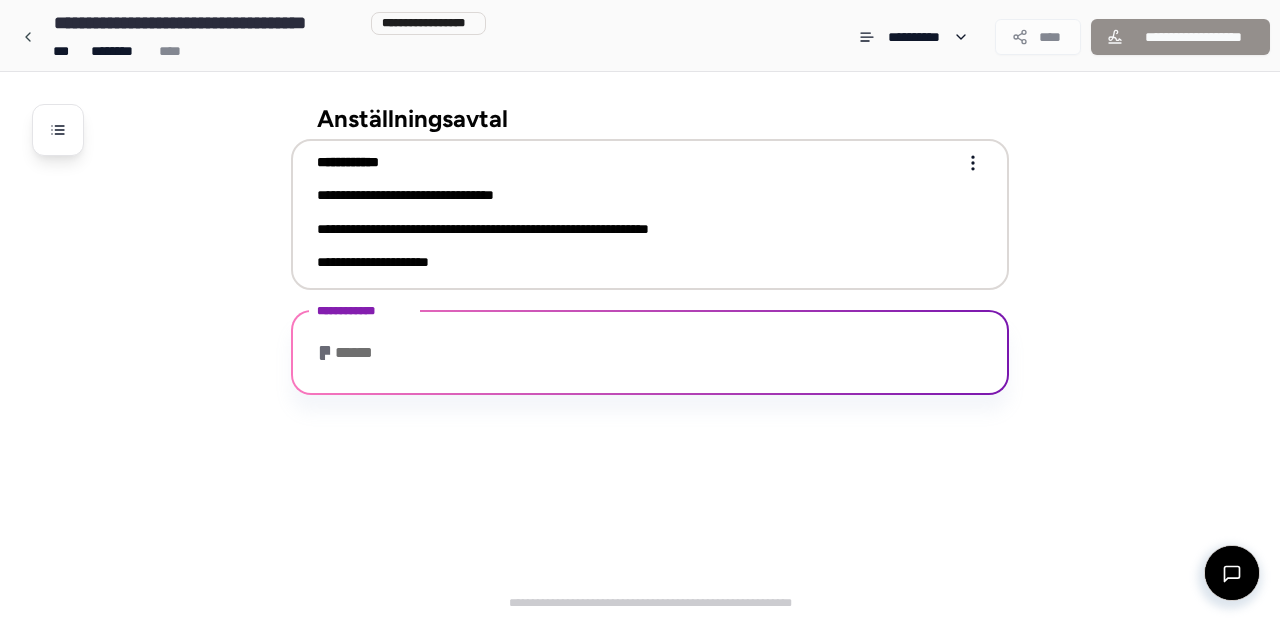 scroll, scrollTop: 68, scrollLeft: 0, axis: vertical 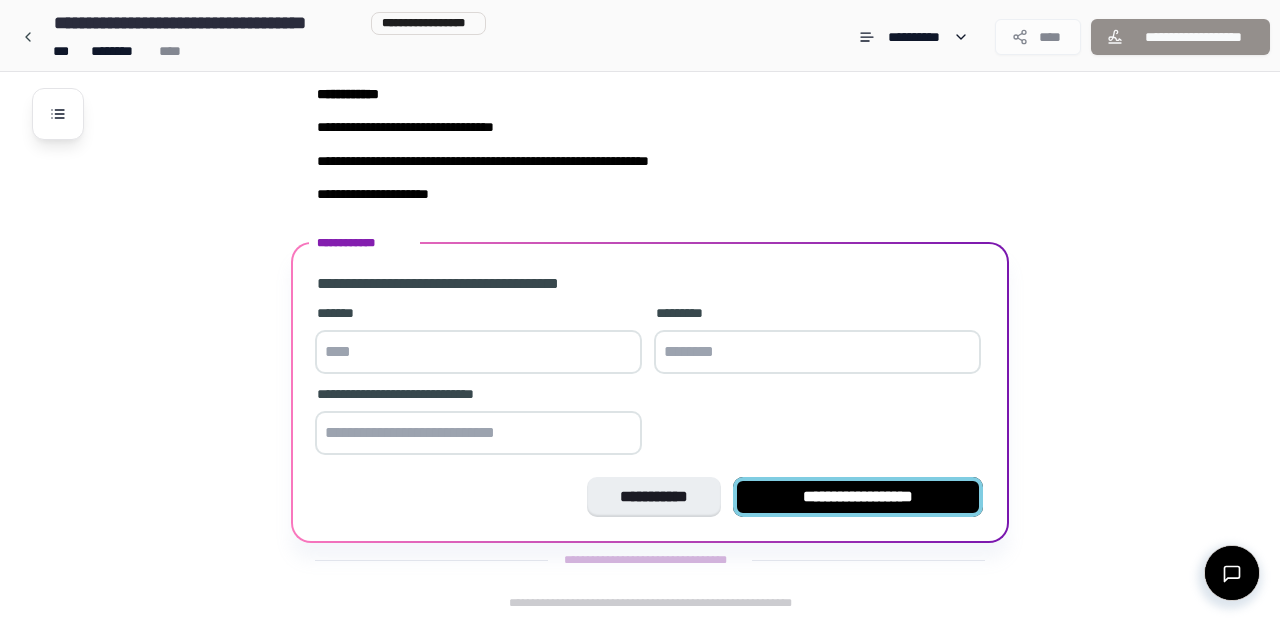 click on "**********" at bounding box center [858, 497] 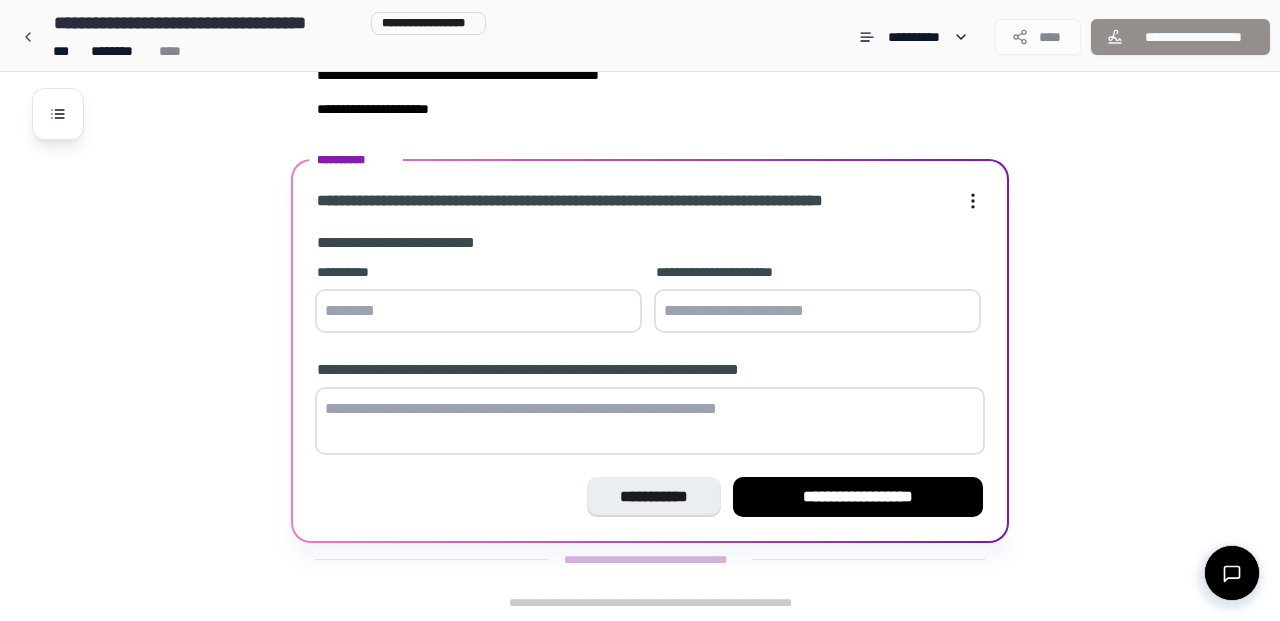 scroll, scrollTop: 234, scrollLeft: 0, axis: vertical 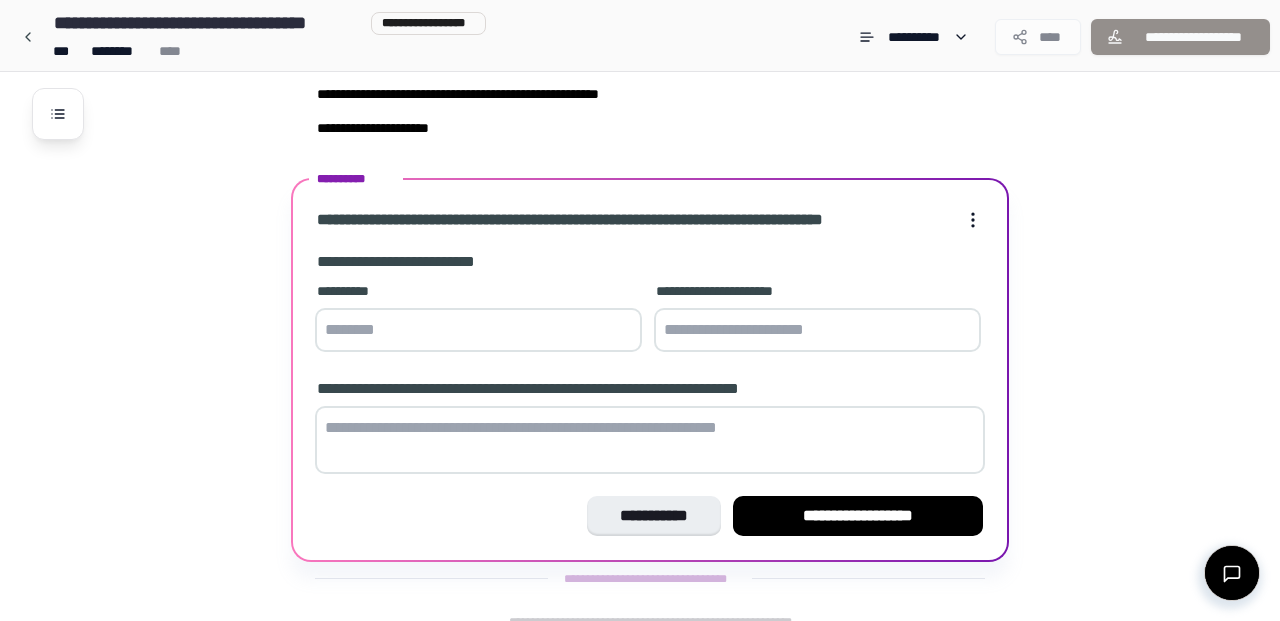 click at bounding box center [478, 330] 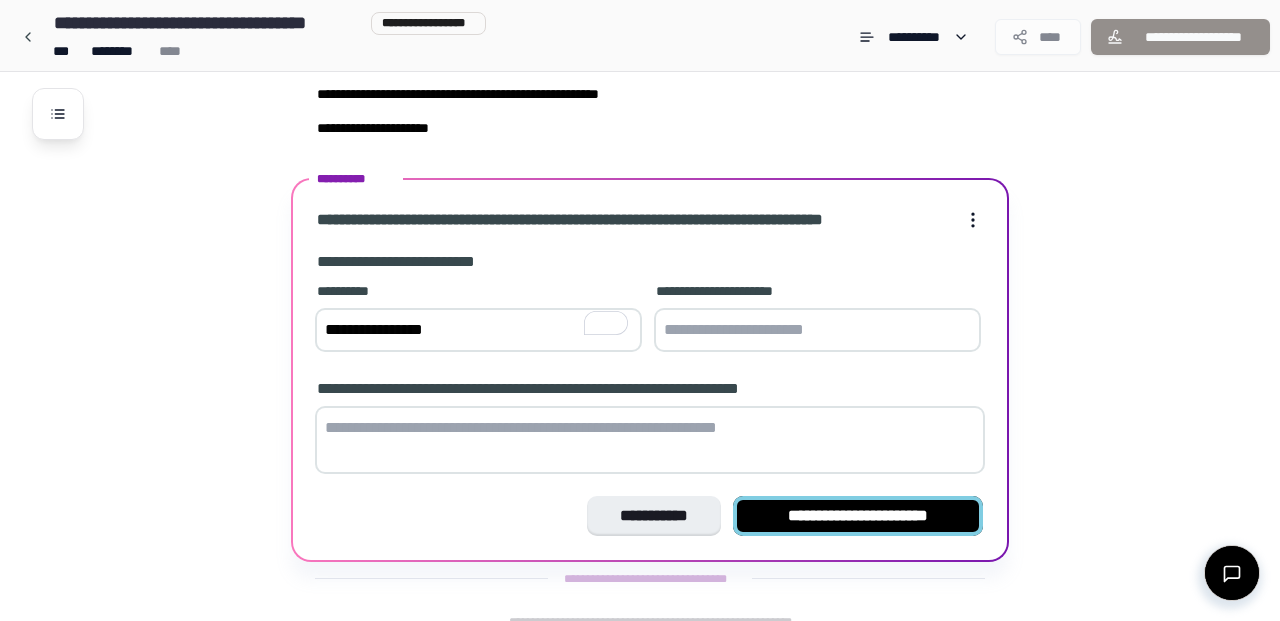 type on "**********" 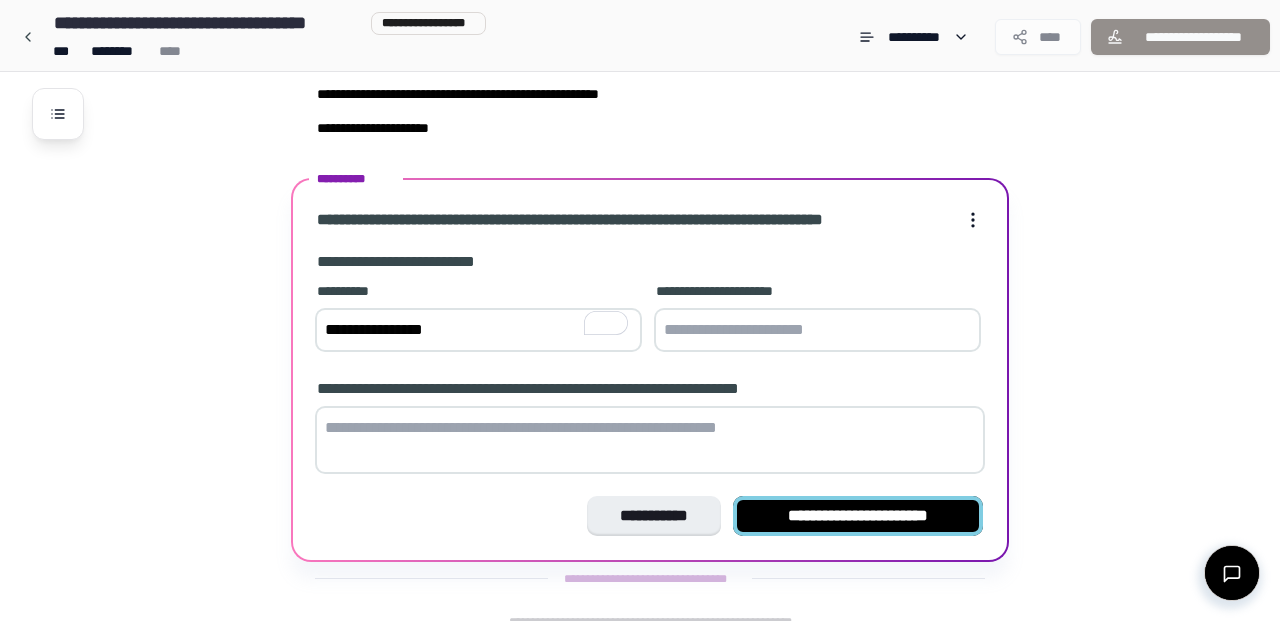 click on "**********" at bounding box center (858, 516) 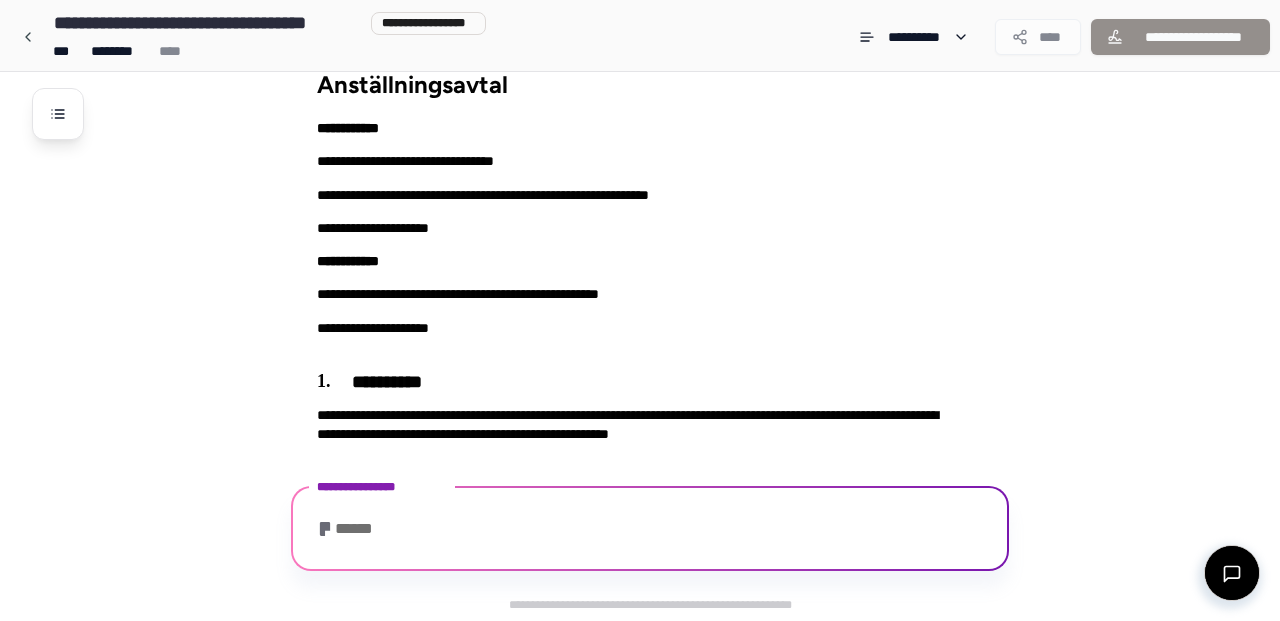 scroll, scrollTop: 148, scrollLeft: 0, axis: vertical 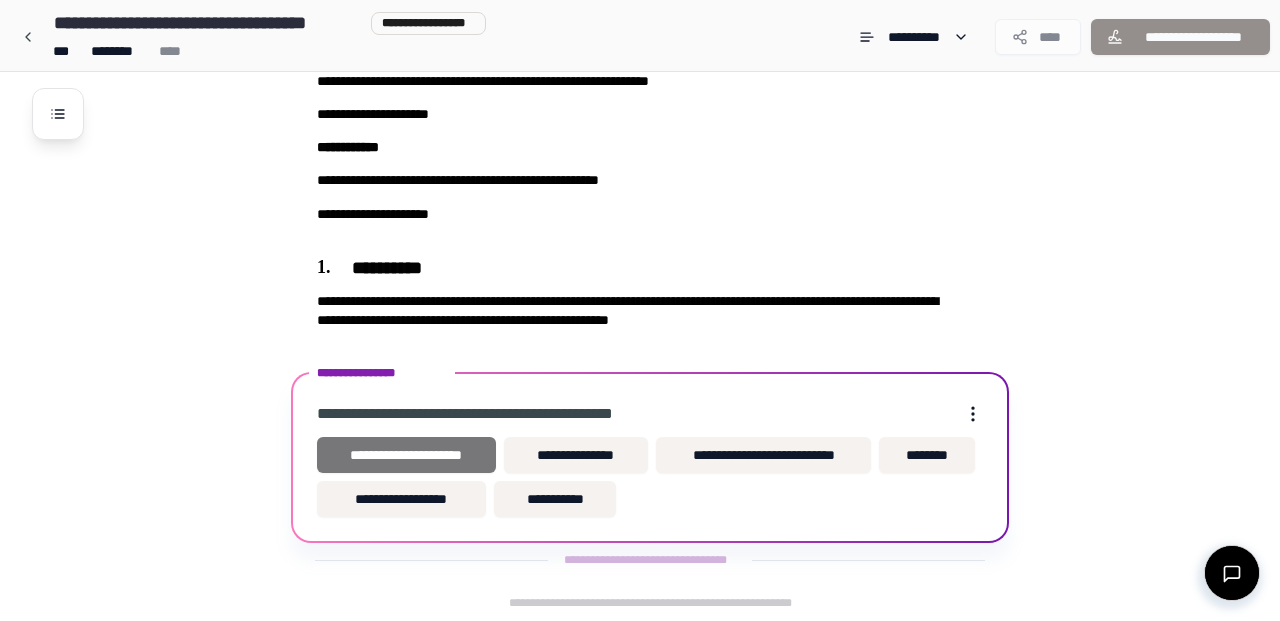 click on "**********" at bounding box center (406, 455) 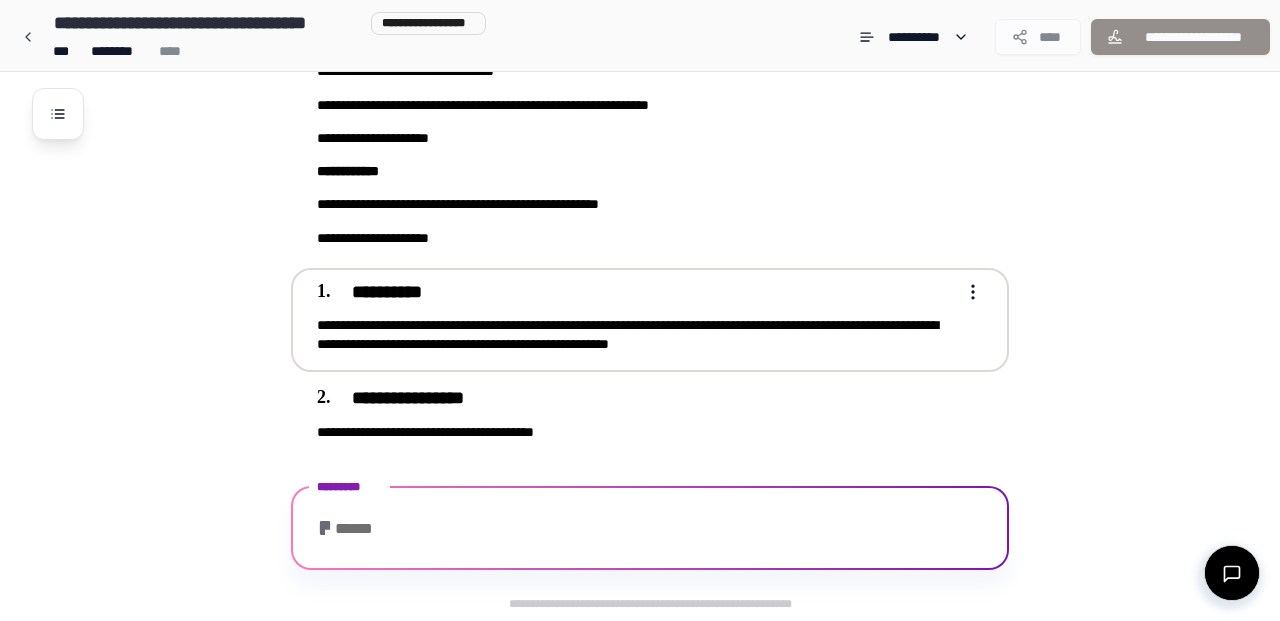 scroll, scrollTop: 260, scrollLeft: 0, axis: vertical 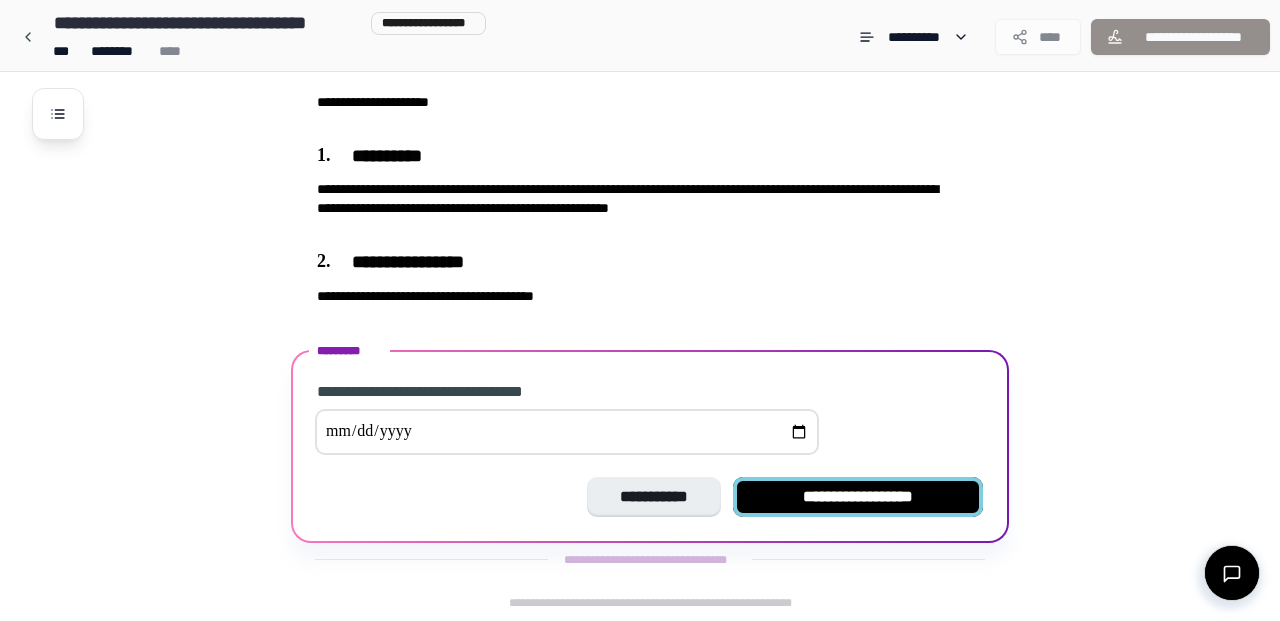 click on "**********" at bounding box center (858, 497) 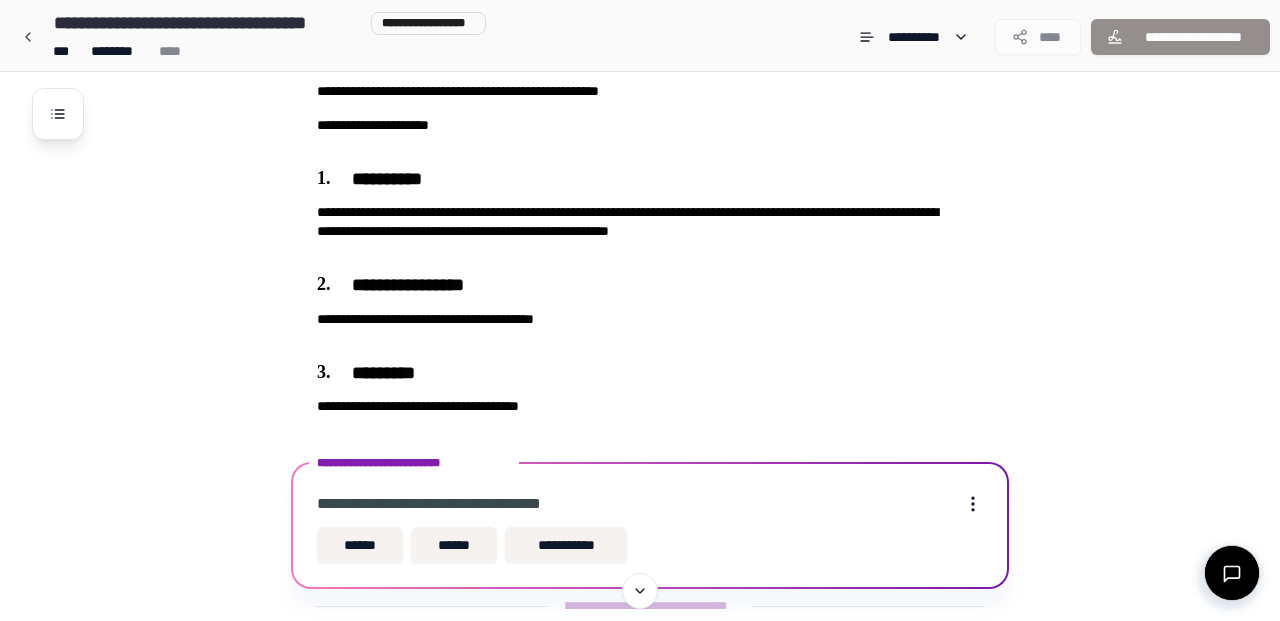 scroll, scrollTop: 283, scrollLeft: 0, axis: vertical 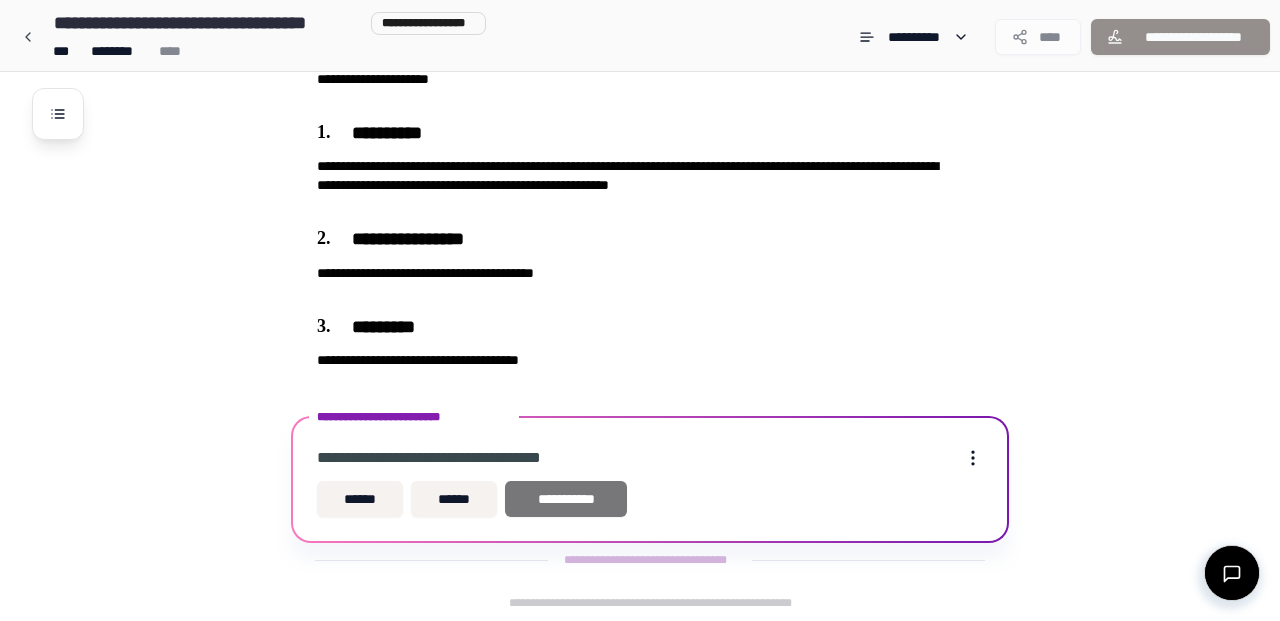 click on "**********" at bounding box center (566, 499) 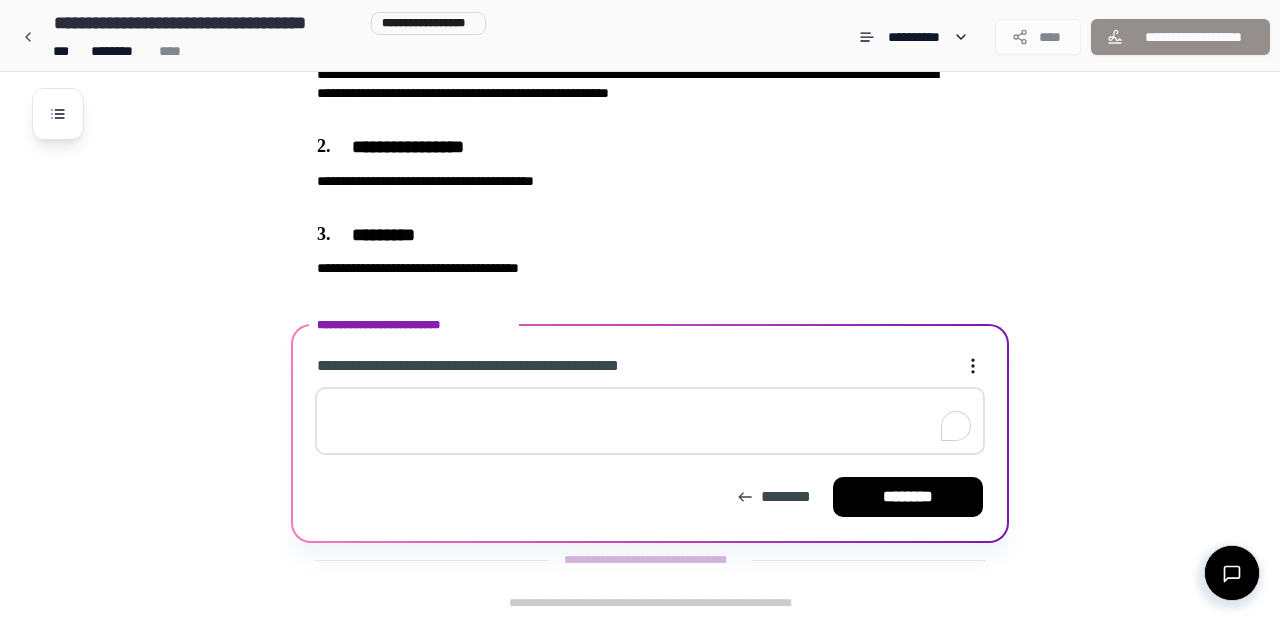 click at bounding box center [650, 421] 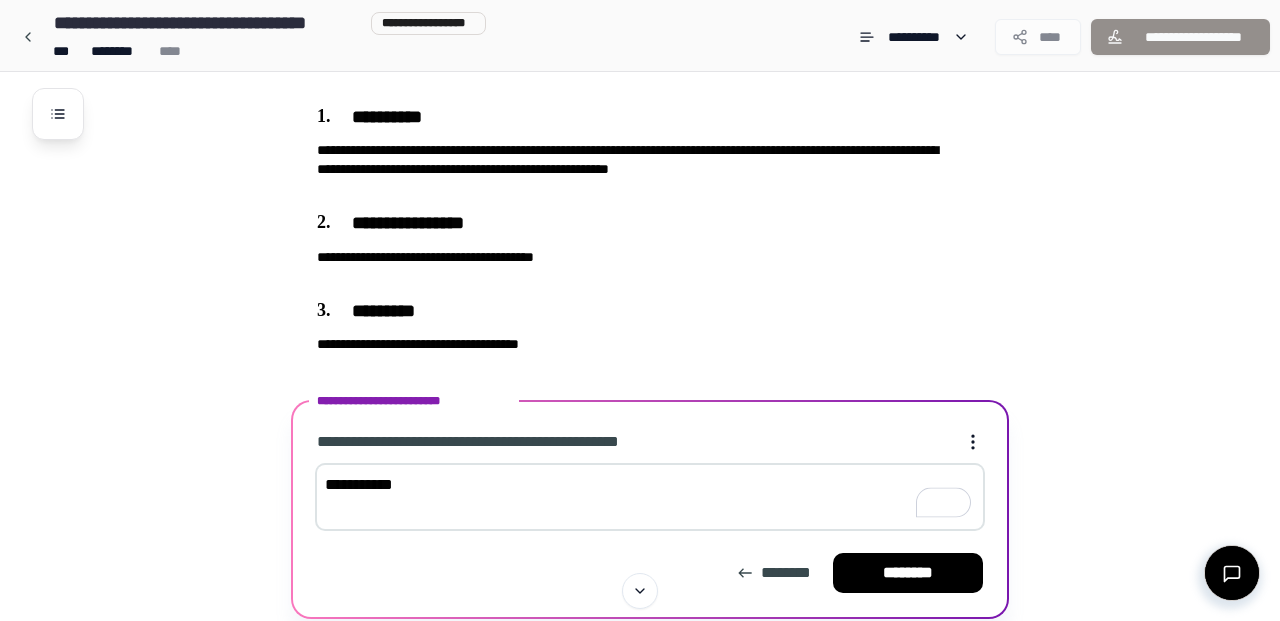 scroll, scrollTop: 300, scrollLeft: 0, axis: vertical 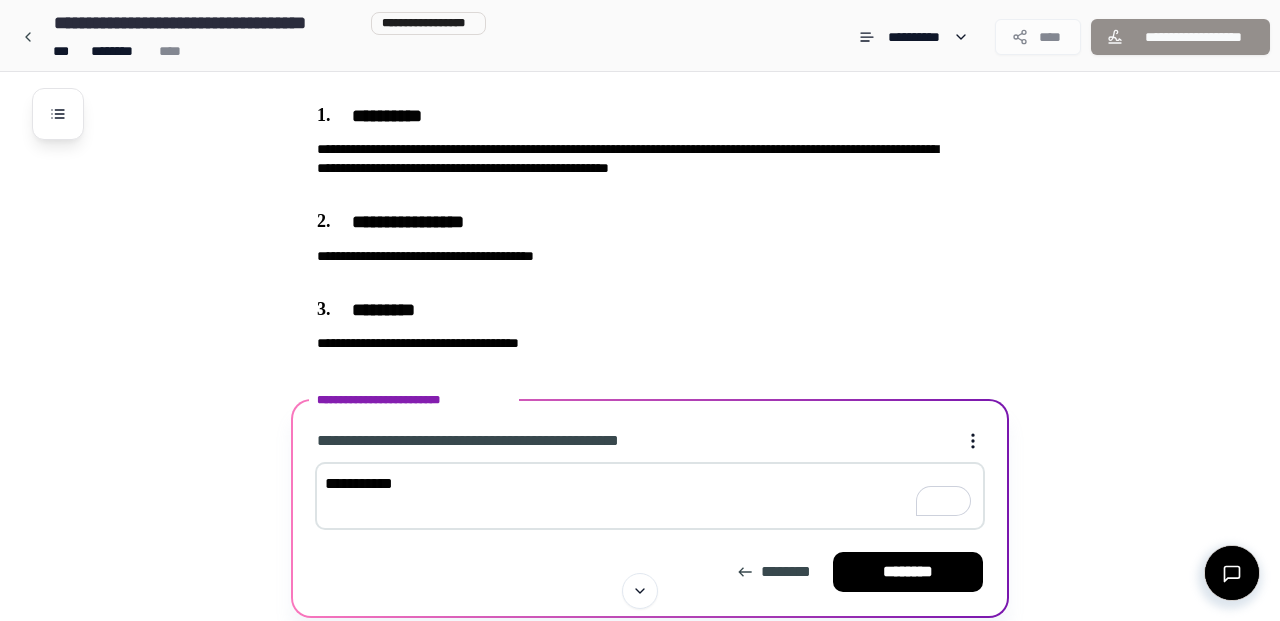 type on "**********" 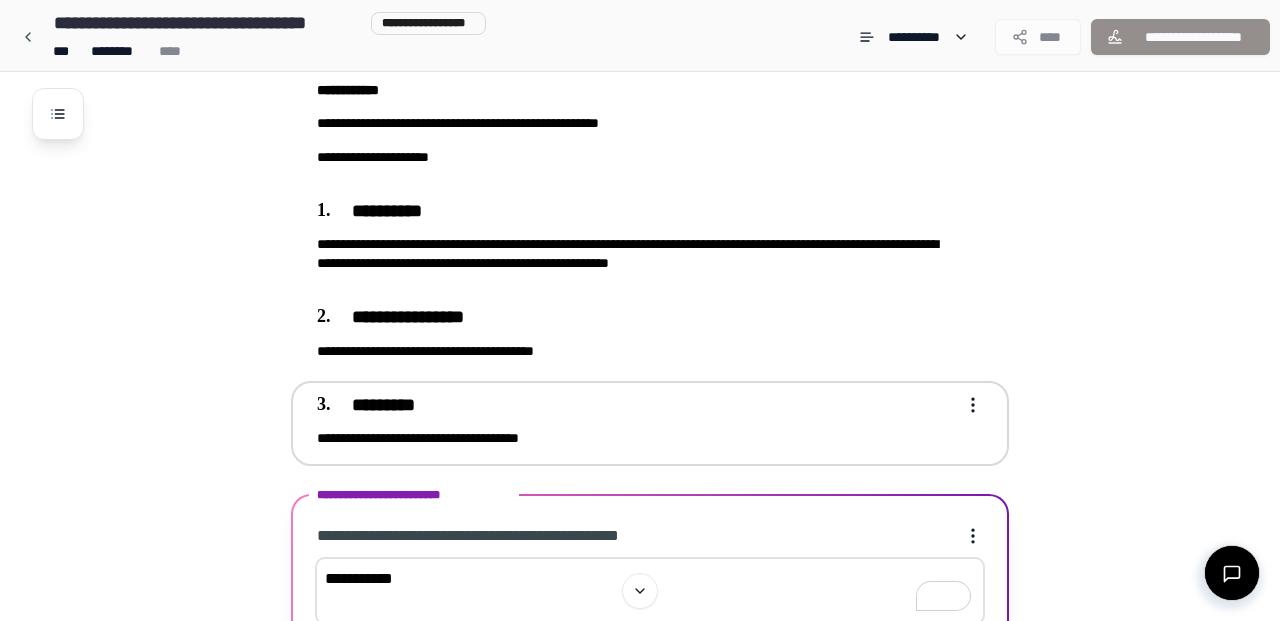 scroll, scrollTop: 199, scrollLeft: 0, axis: vertical 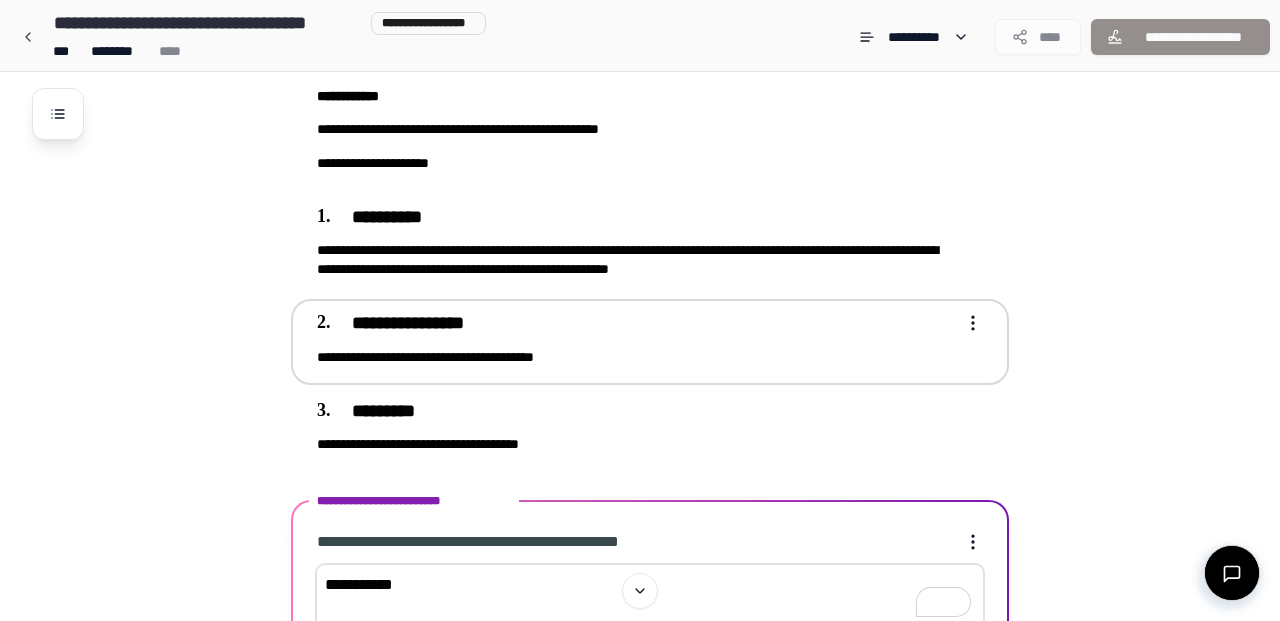 click on "**********" at bounding box center (636, 339) 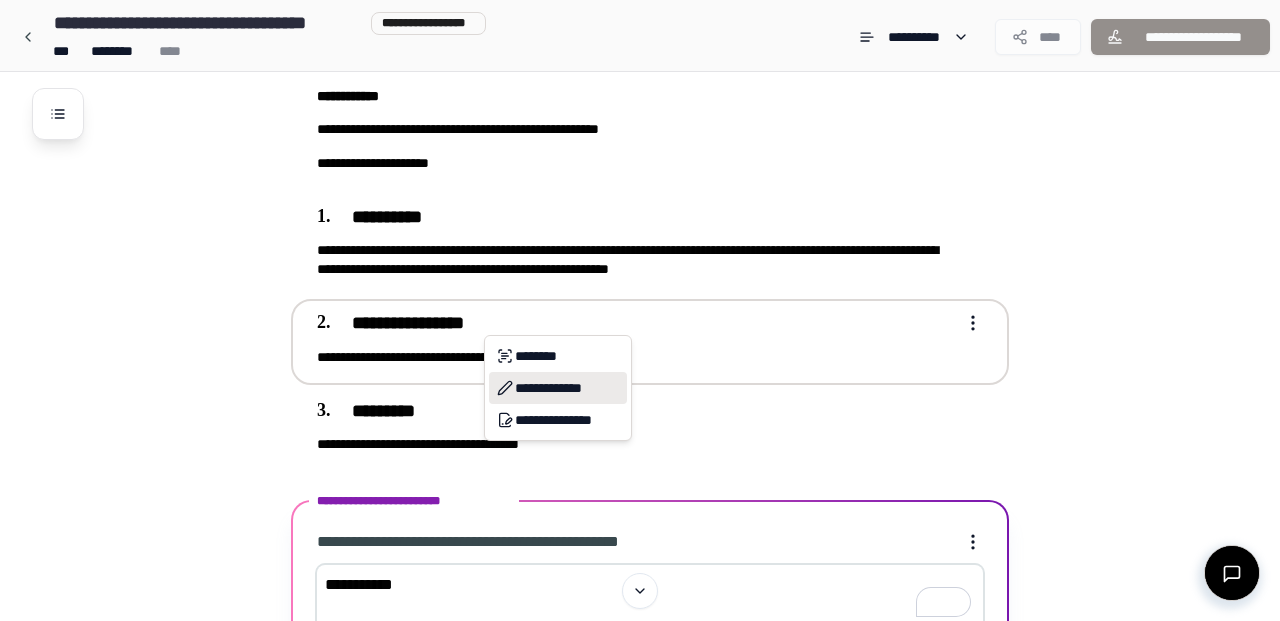 click on "**********" at bounding box center [558, 388] 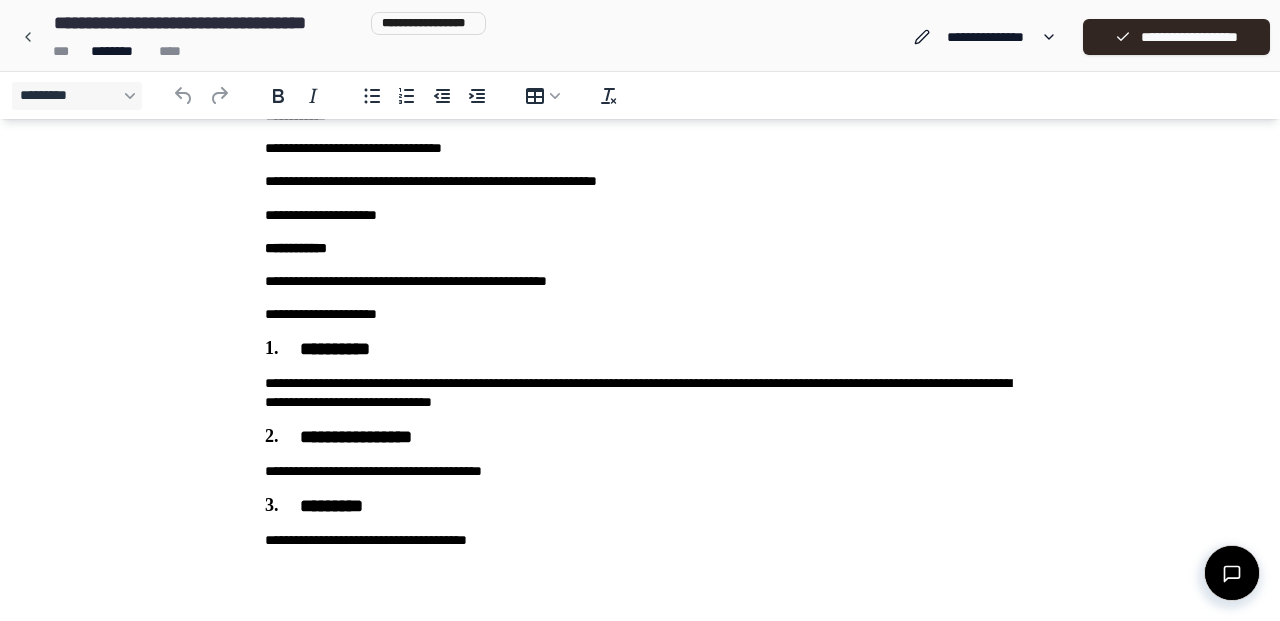 scroll, scrollTop: 115, scrollLeft: 0, axis: vertical 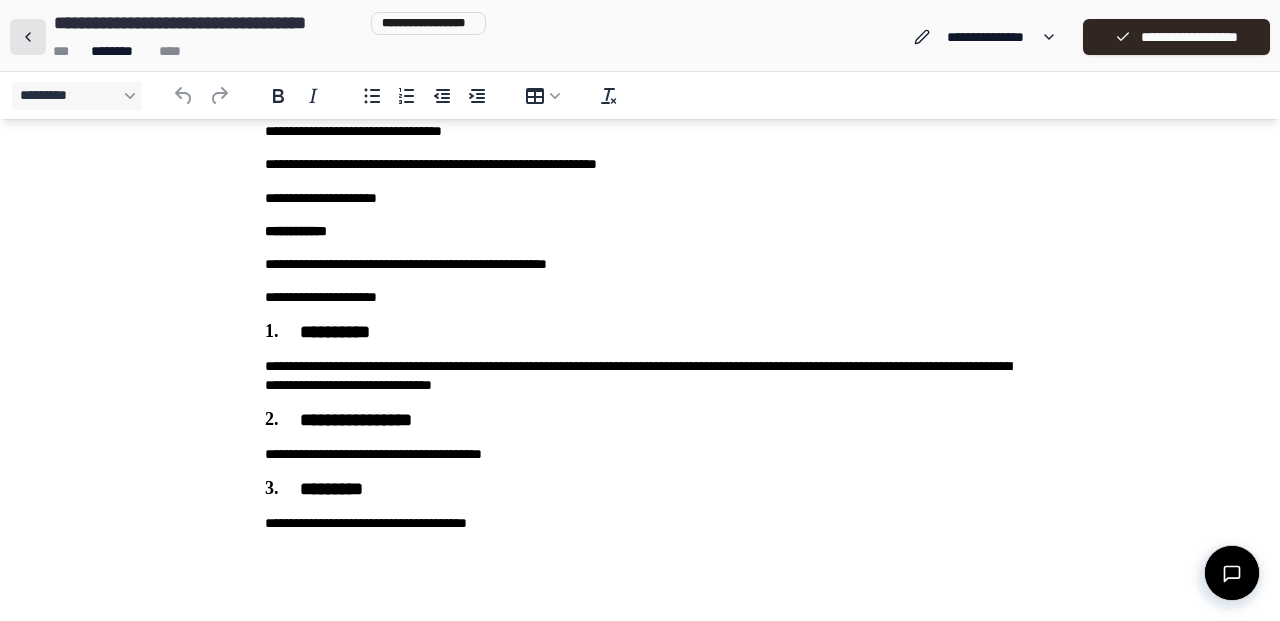 click at bounding box center [28, 37] 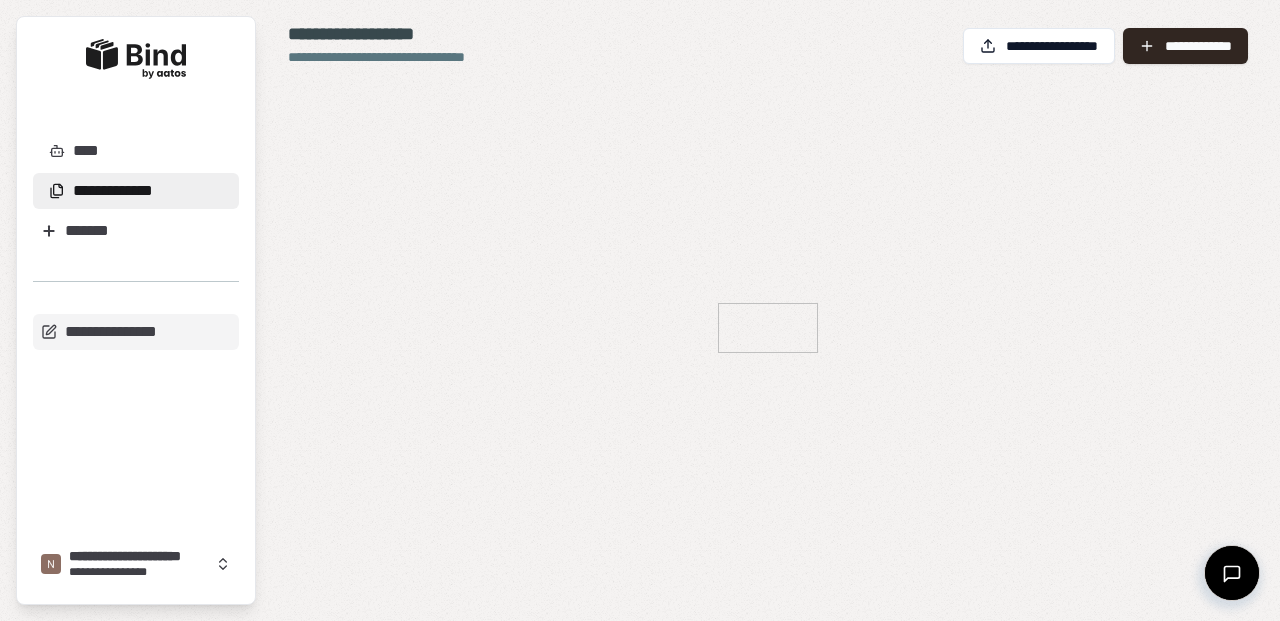 scroll, scrollTop: 0, scrollLeft: 0, axis: both 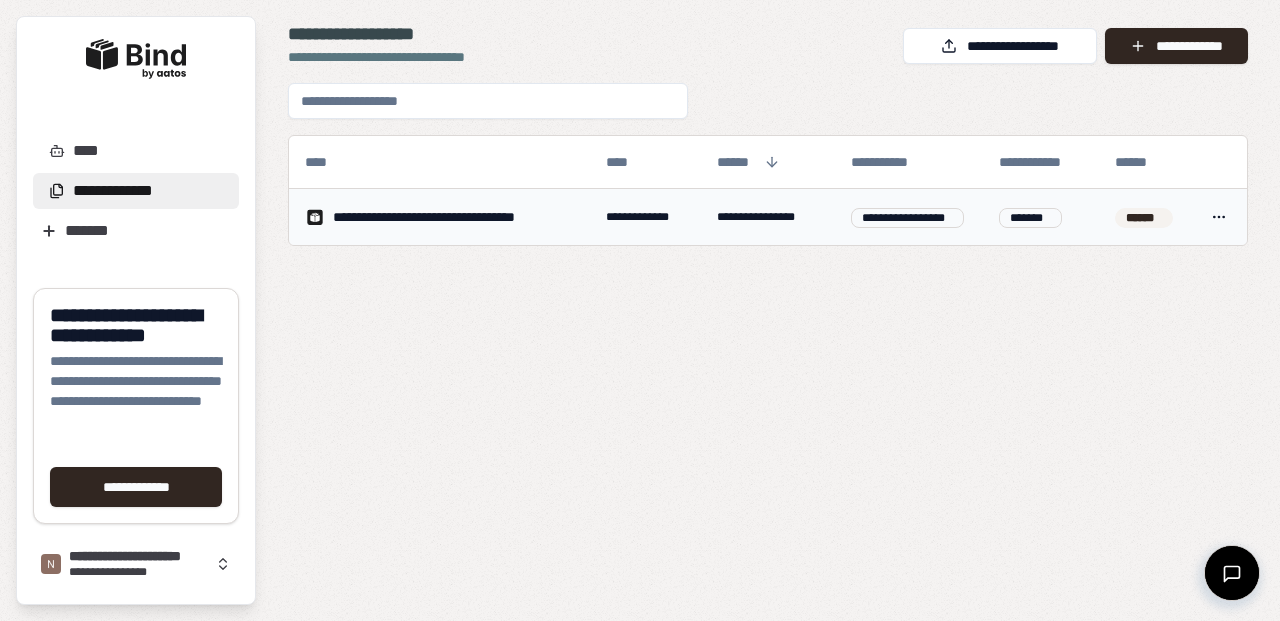 click on "**********" at bounding box center (450, 217) 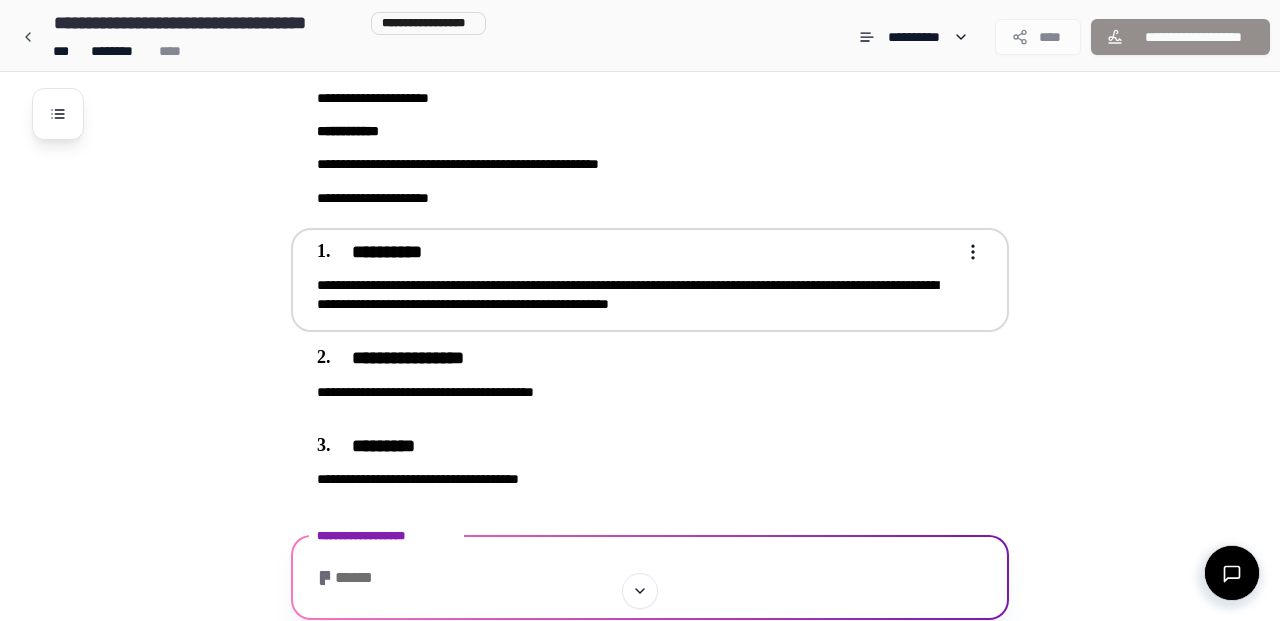 scroll, scrollTop: 213, scrollLeft: 0, axis: vertical 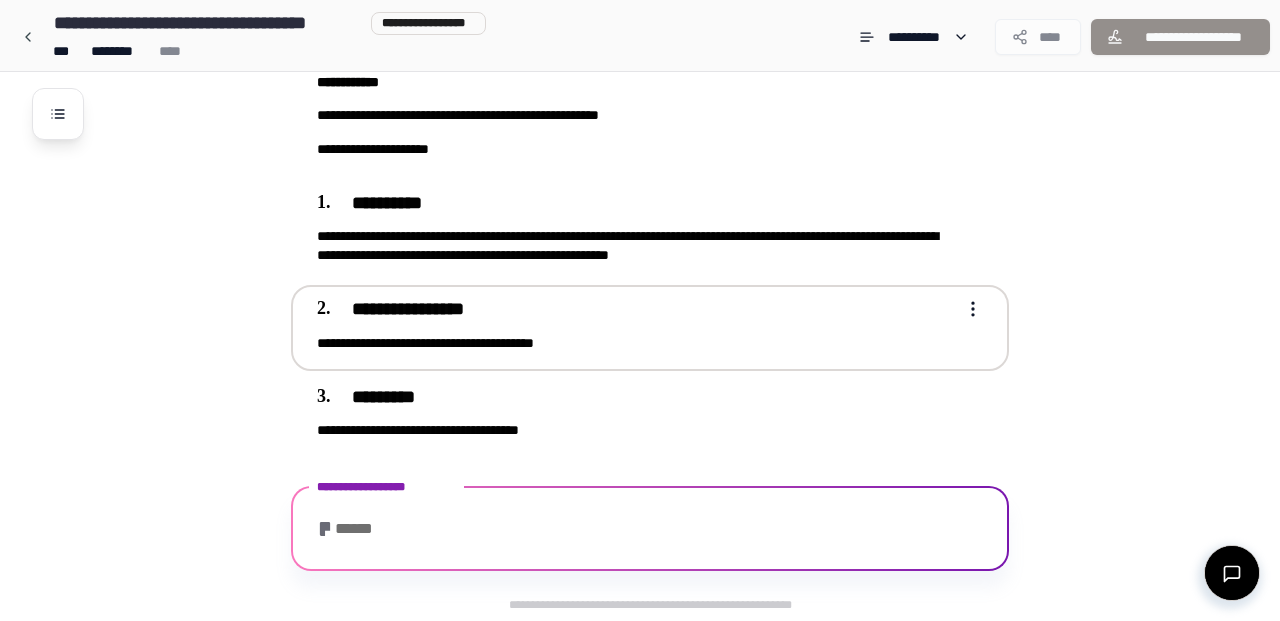 click on "**********" at bounding box center [640, 204] 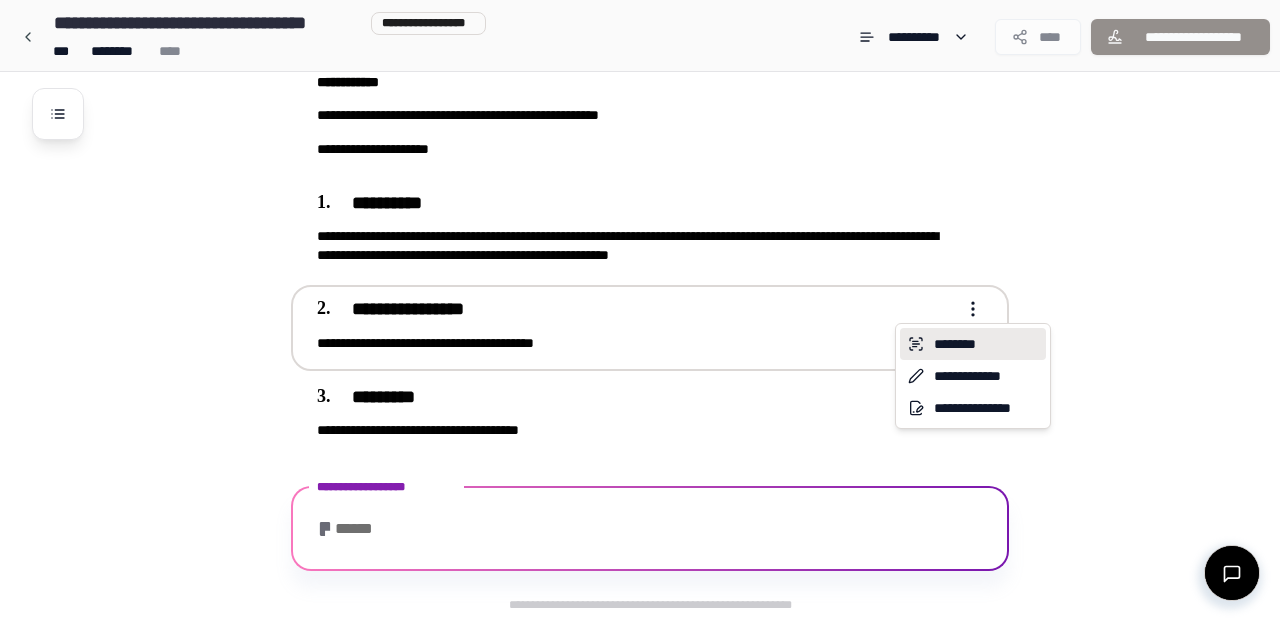 click on "********" at bounding box center [973, 344] 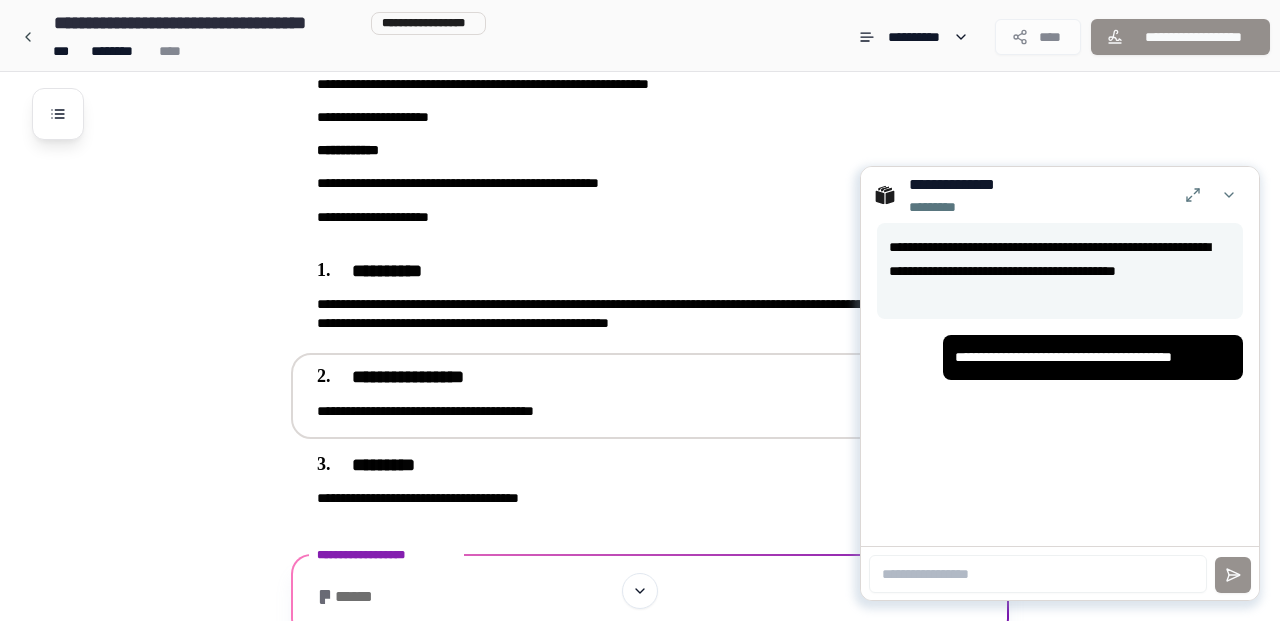 scroll, scrollTop: 213, scrollLeft: 0, axis: vertical 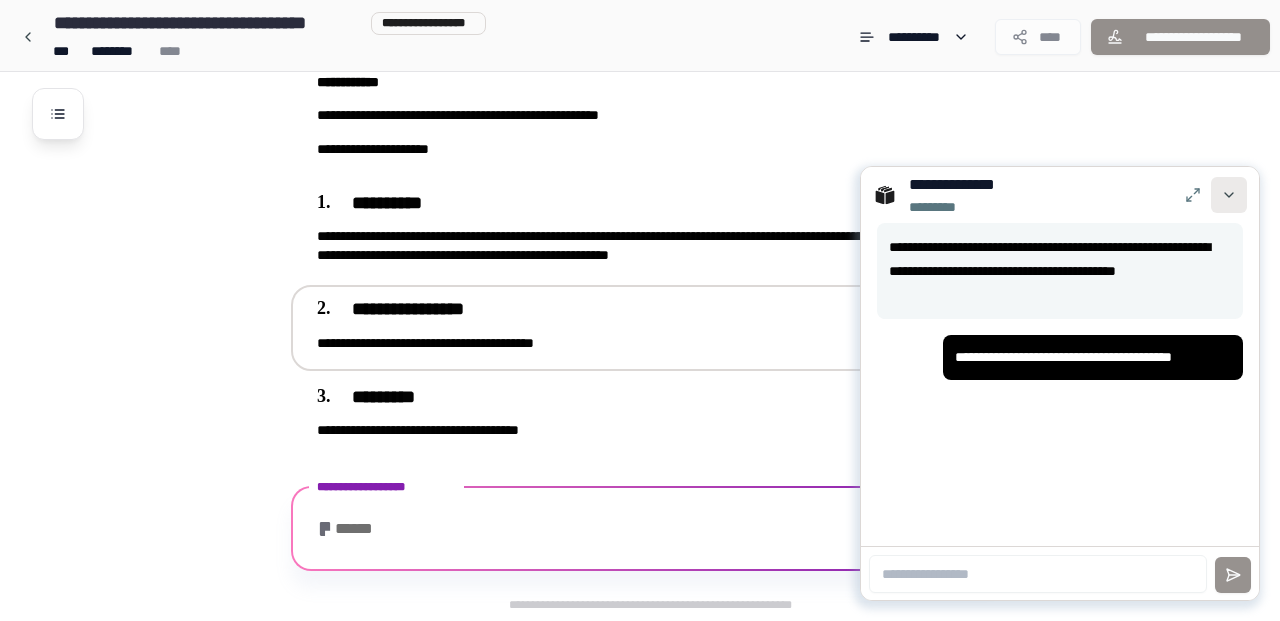 click at bounding box center [1229, 195] 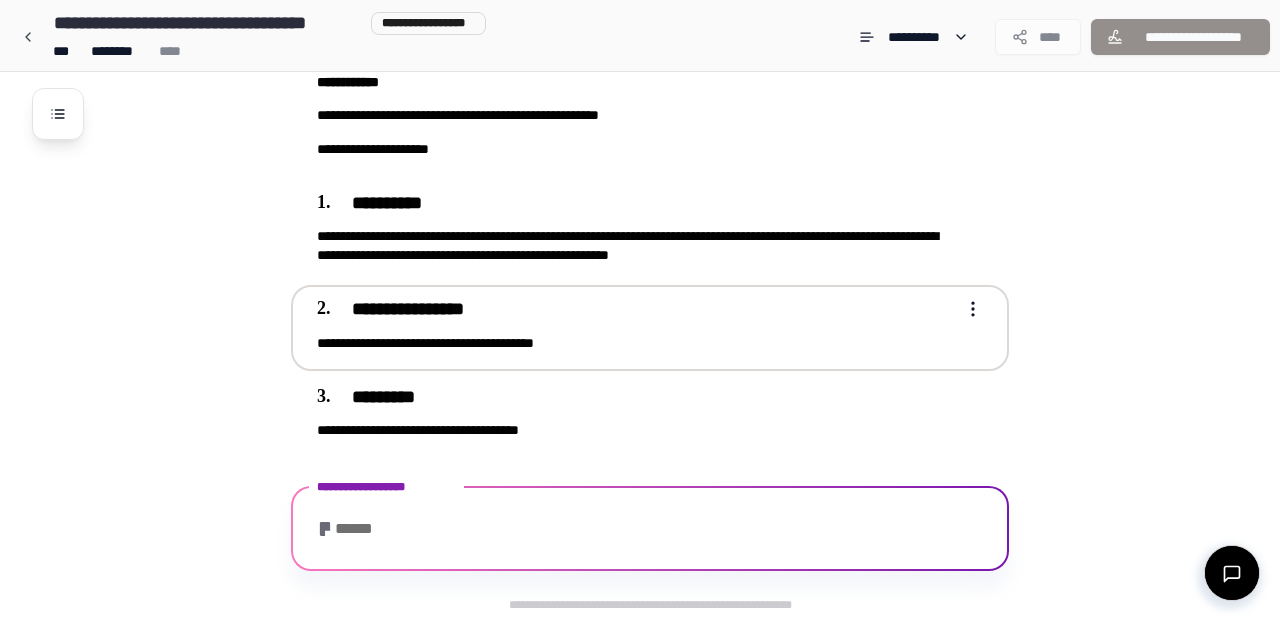 click on "**********" at bounding box center (636, 343) 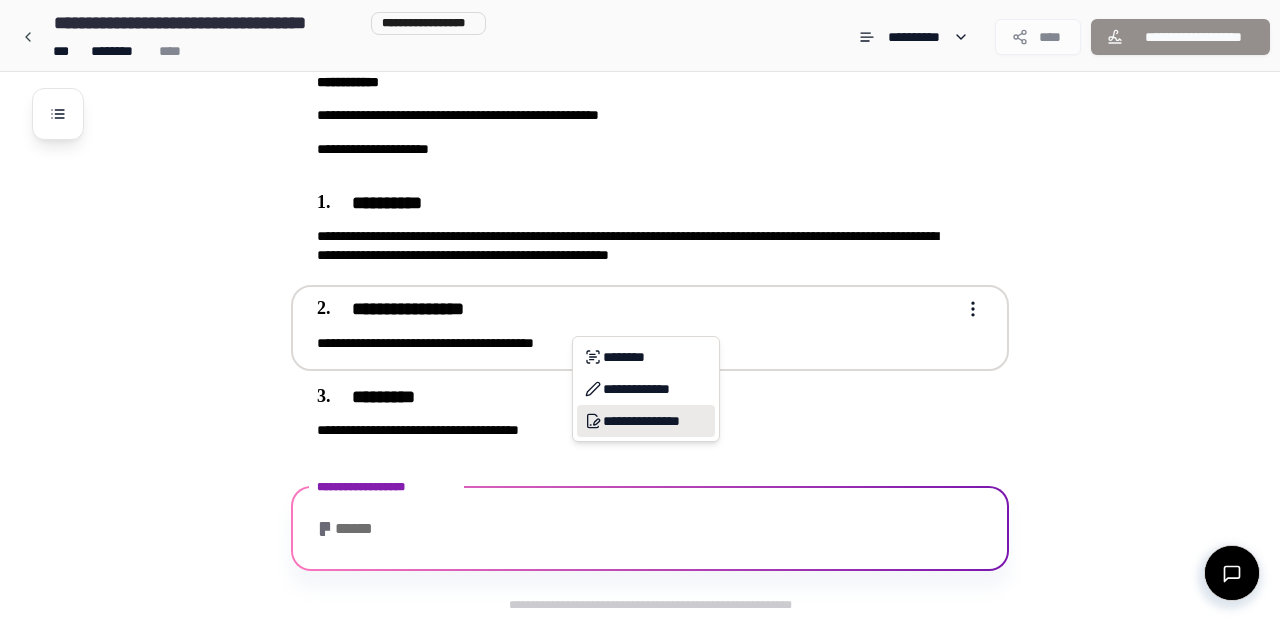 click on "**********" at bounding box center (646, 421) 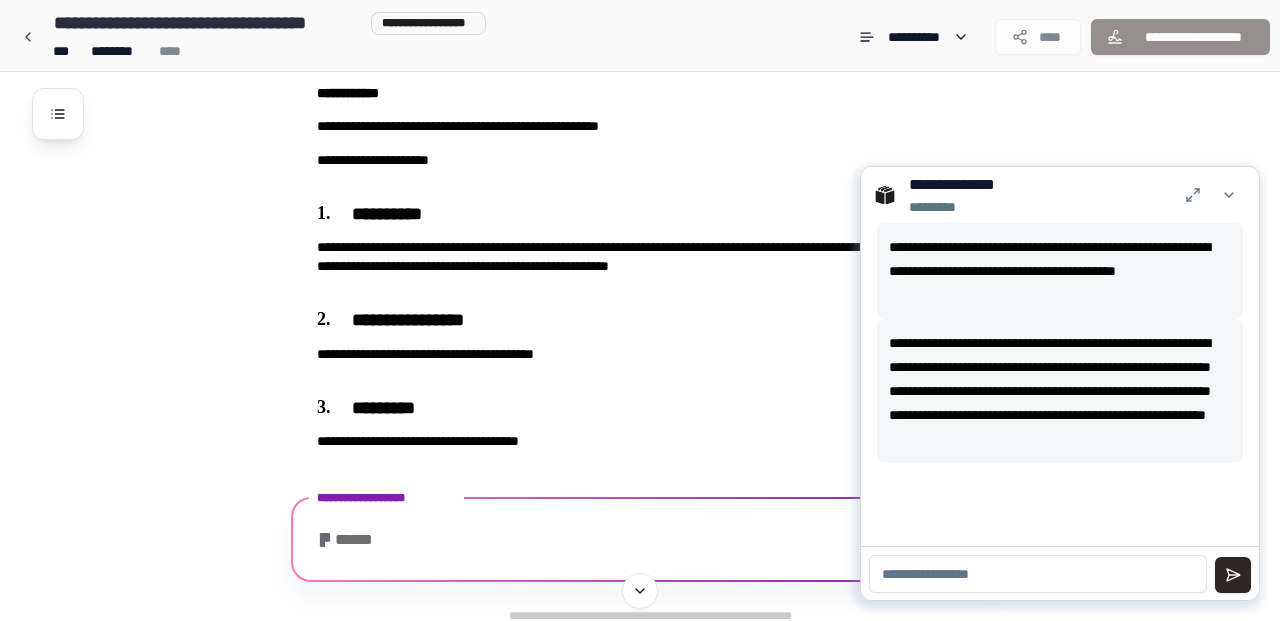 scroll, scrollTop: 213, scrollLeft: 0, axis: vertical 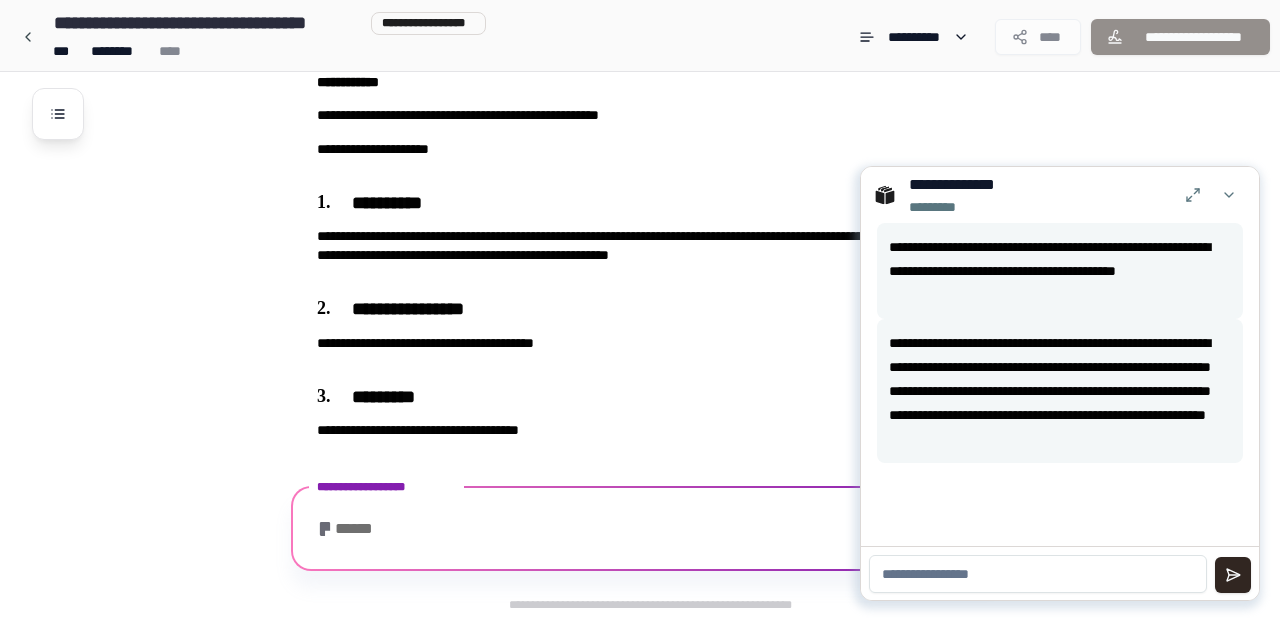 click on "**********" at bounding box center [666, 241] 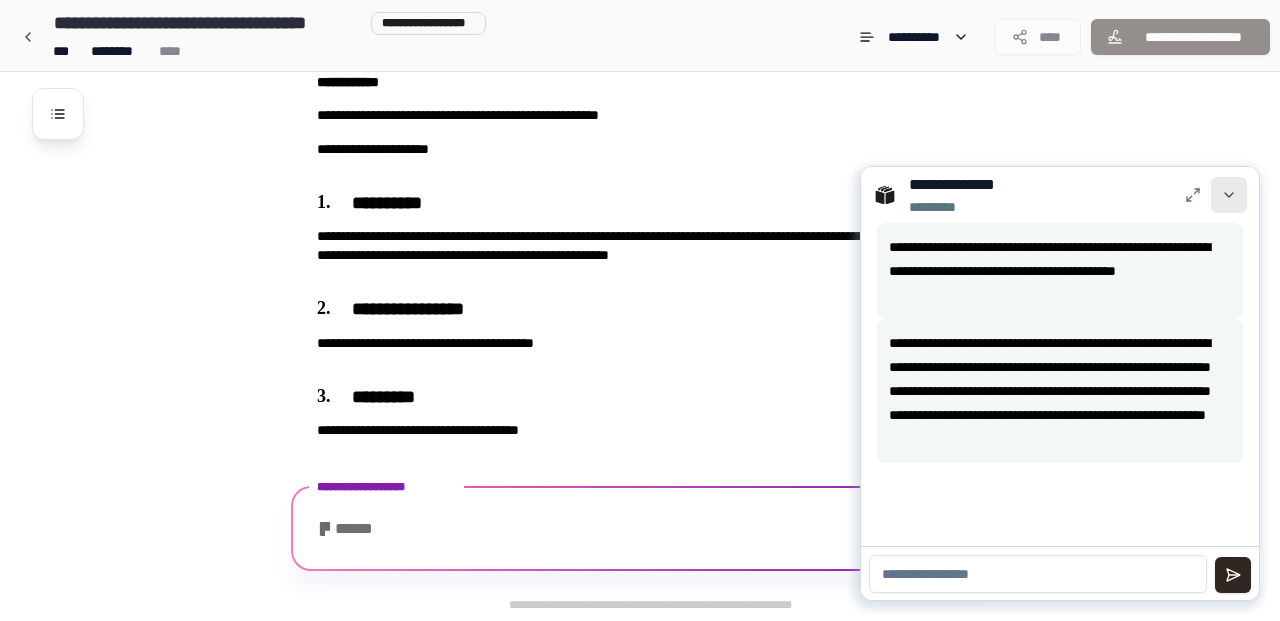 click at bounding box center [1229, 195] 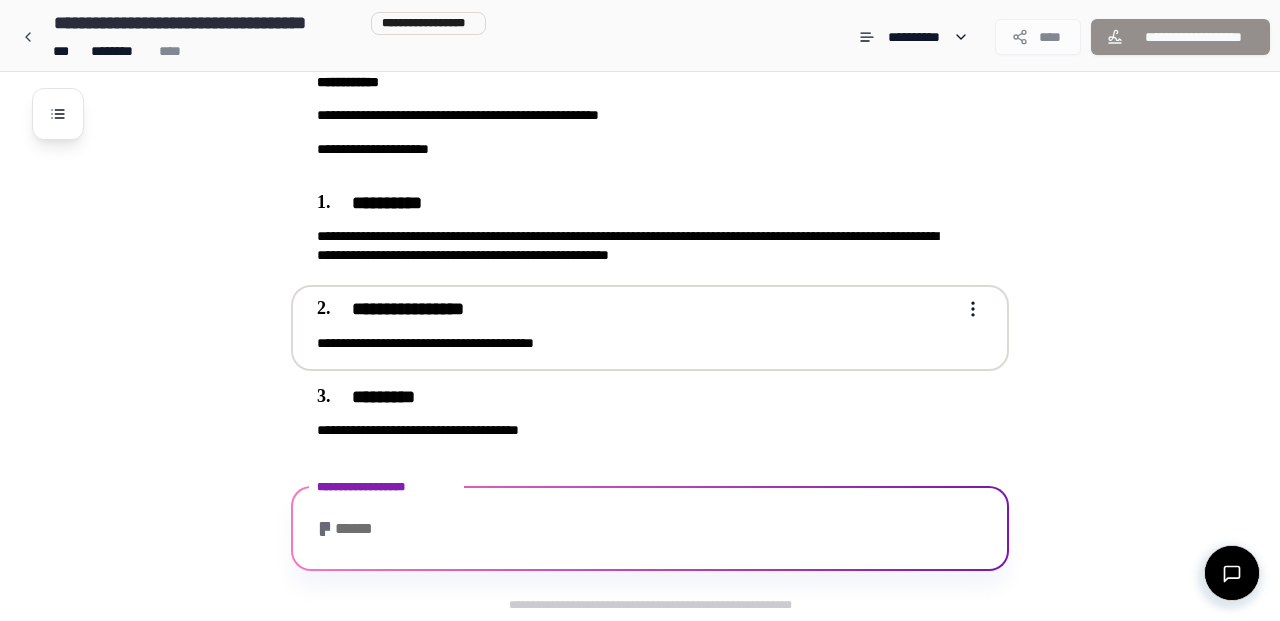 click on "**********" at bounding box center [636, 343] 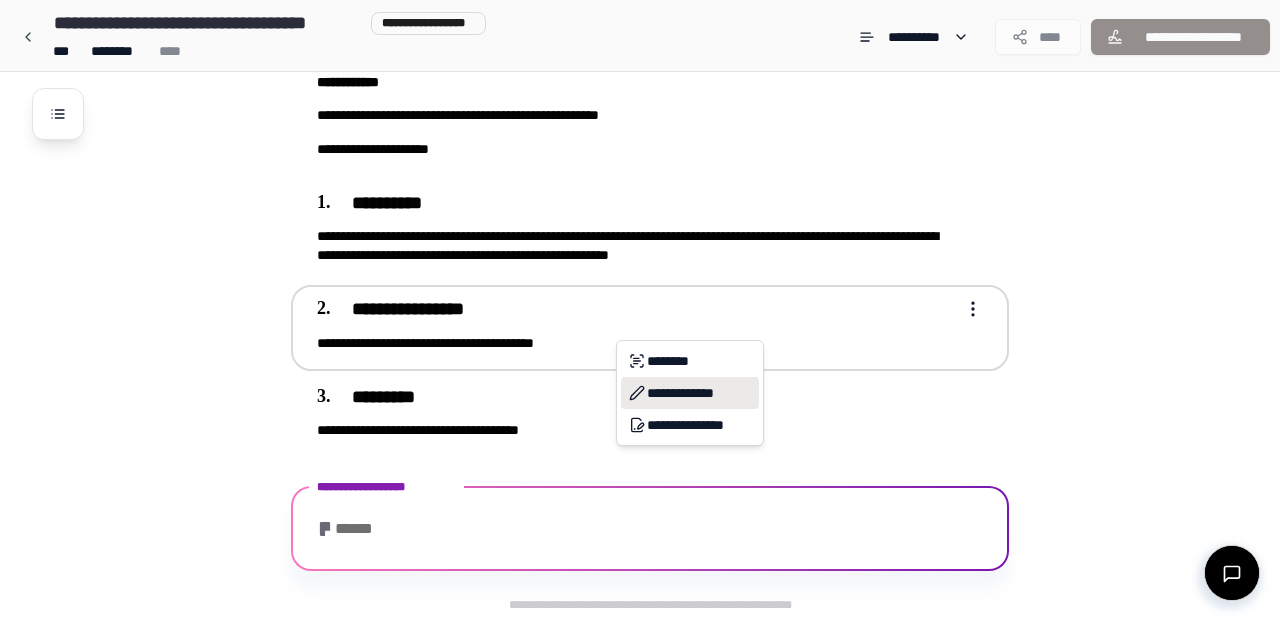 click on "**********" at bounding box center (690, 393) 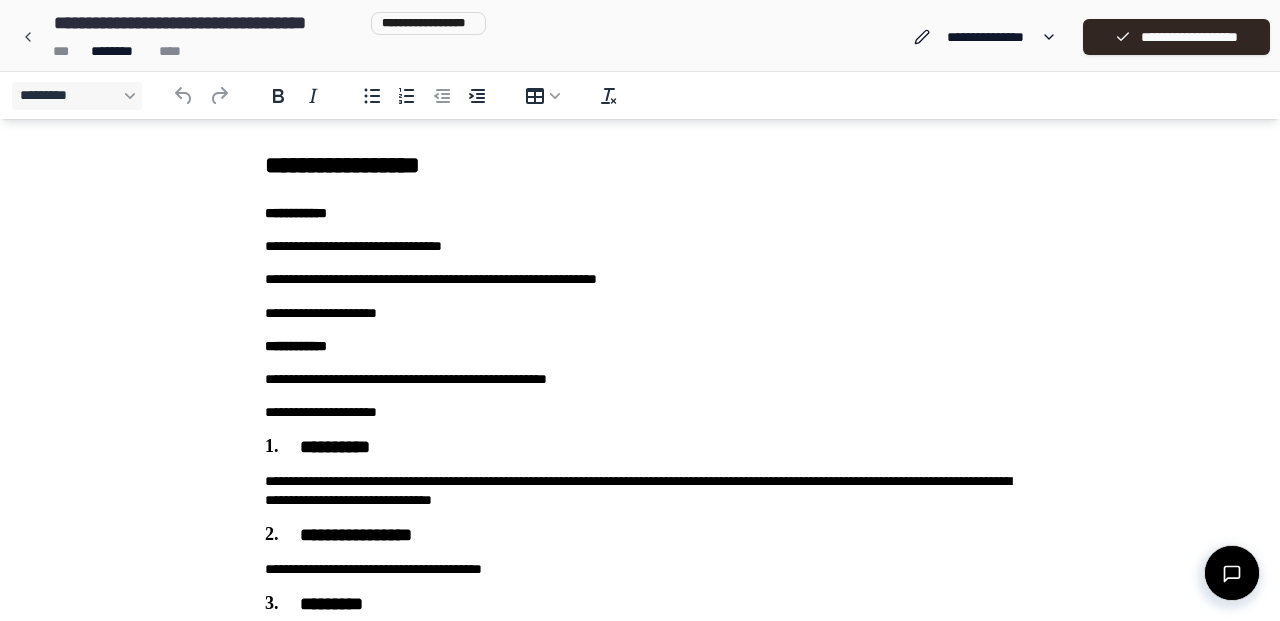 scroll, scrollTop: 115, scrollLeft: 0, axis: vertical 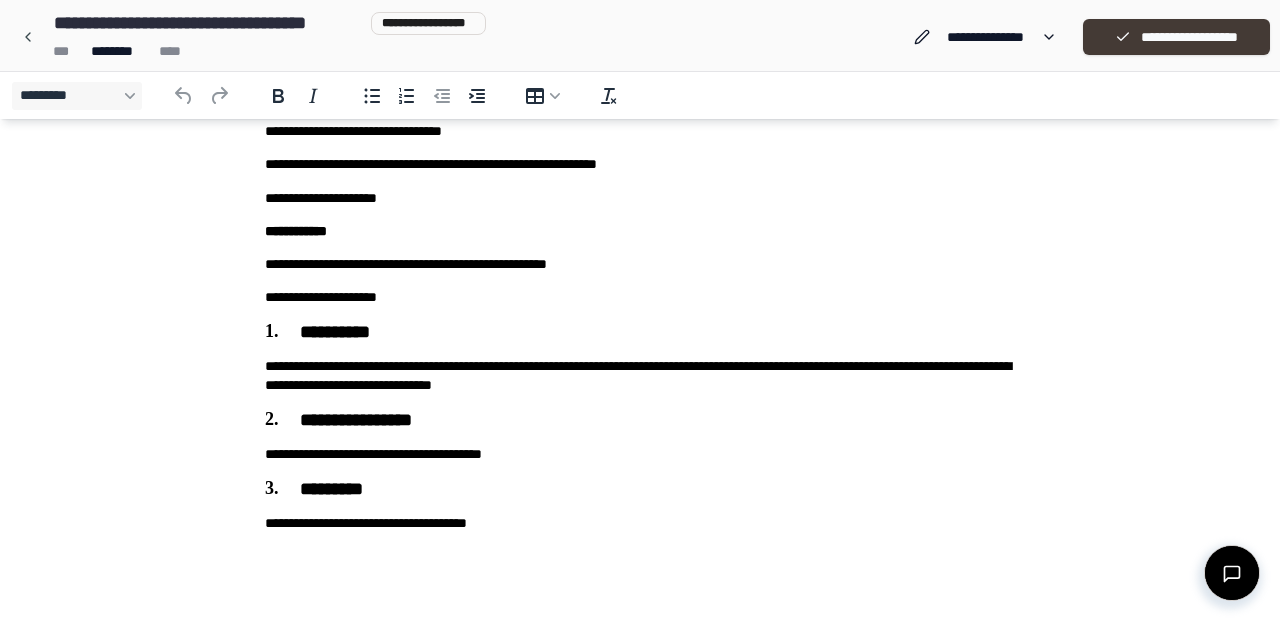 click on "**********" at bounding box center (1176, 37) 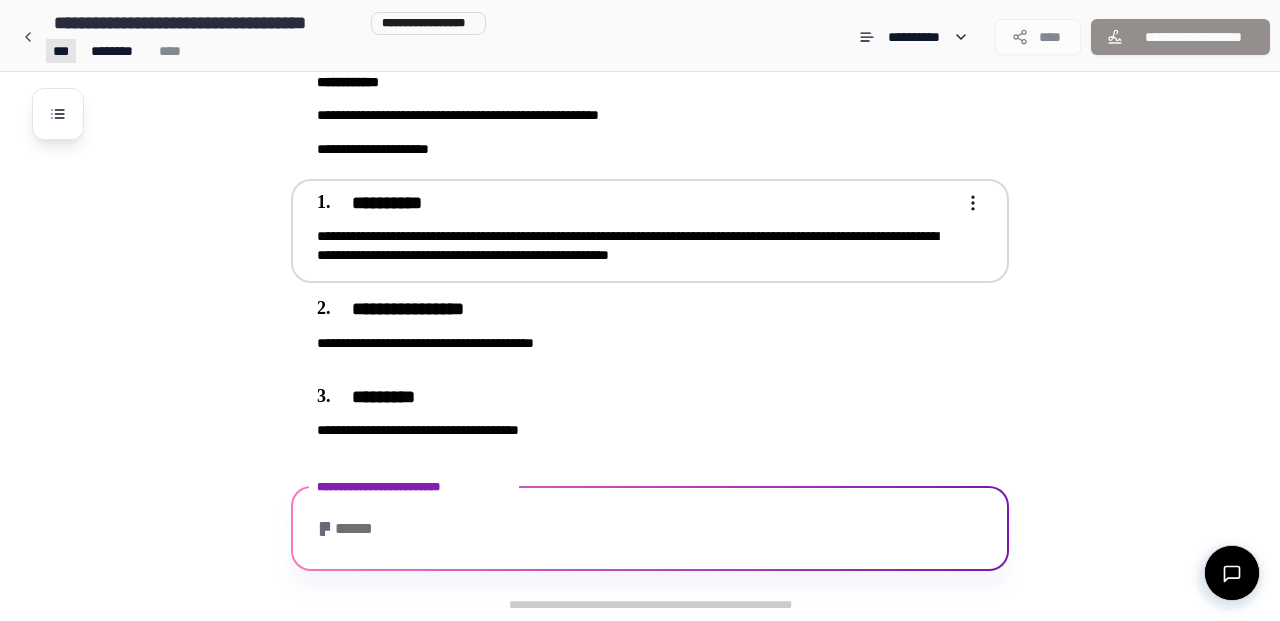 scroll, scrollTop: 283, scrollLeft: 0, axis: vertical 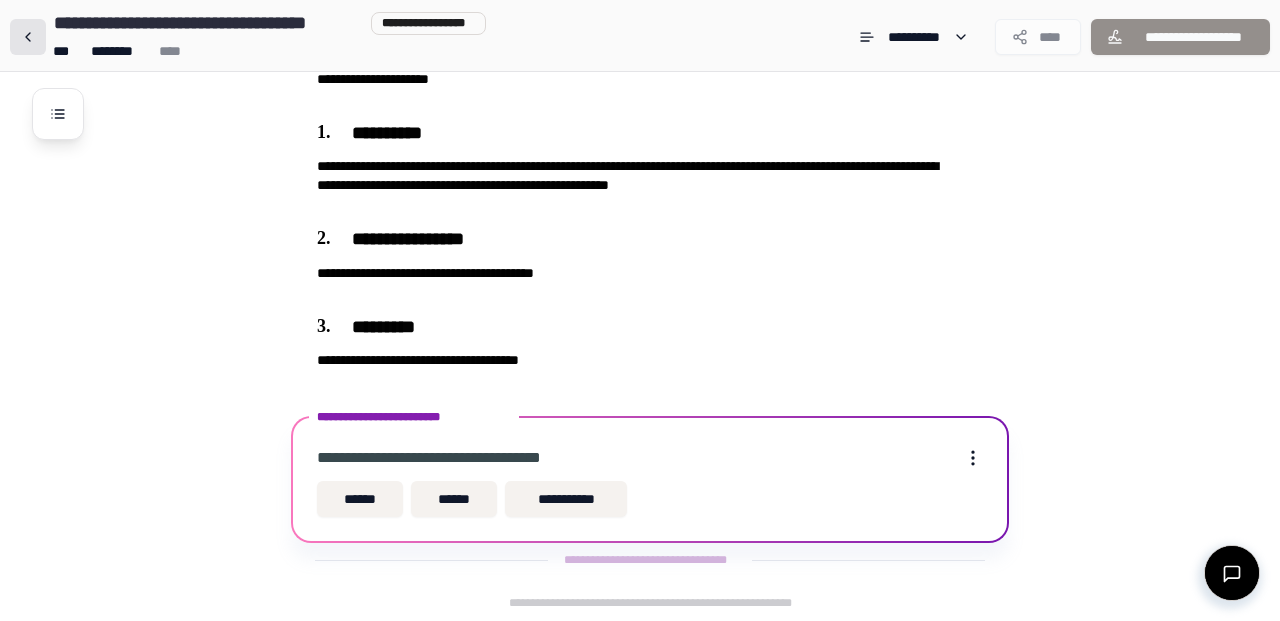 click at bounding box center (28, 37) 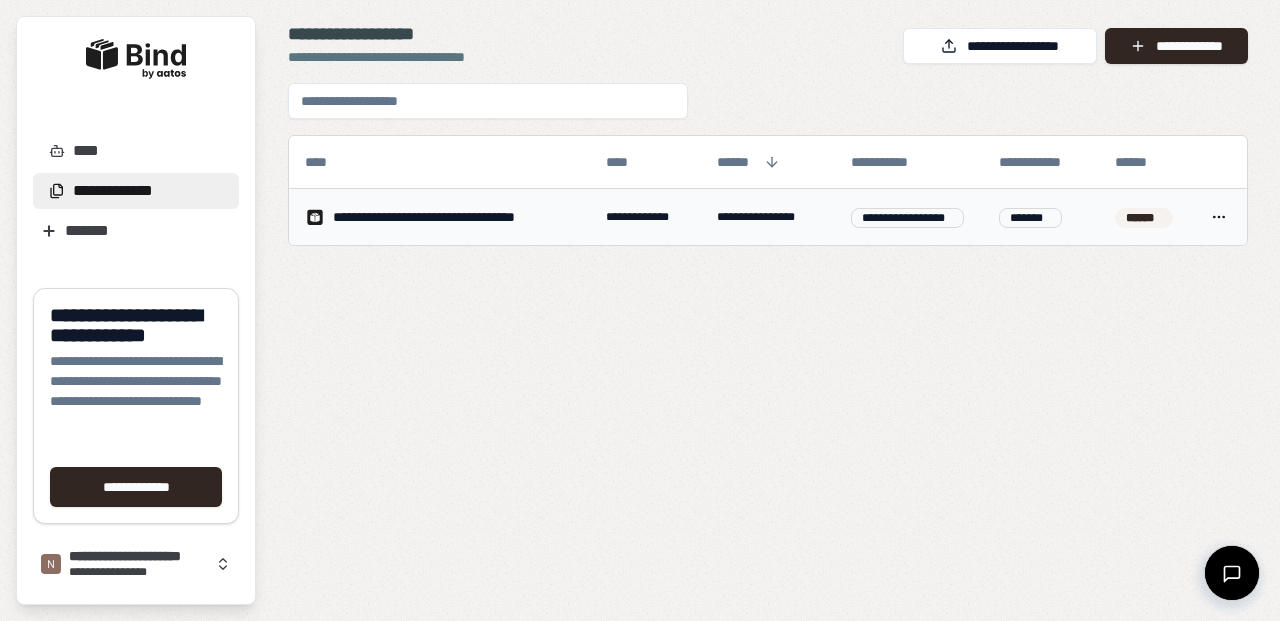 click on "**********" at bounding box center (640, 310) 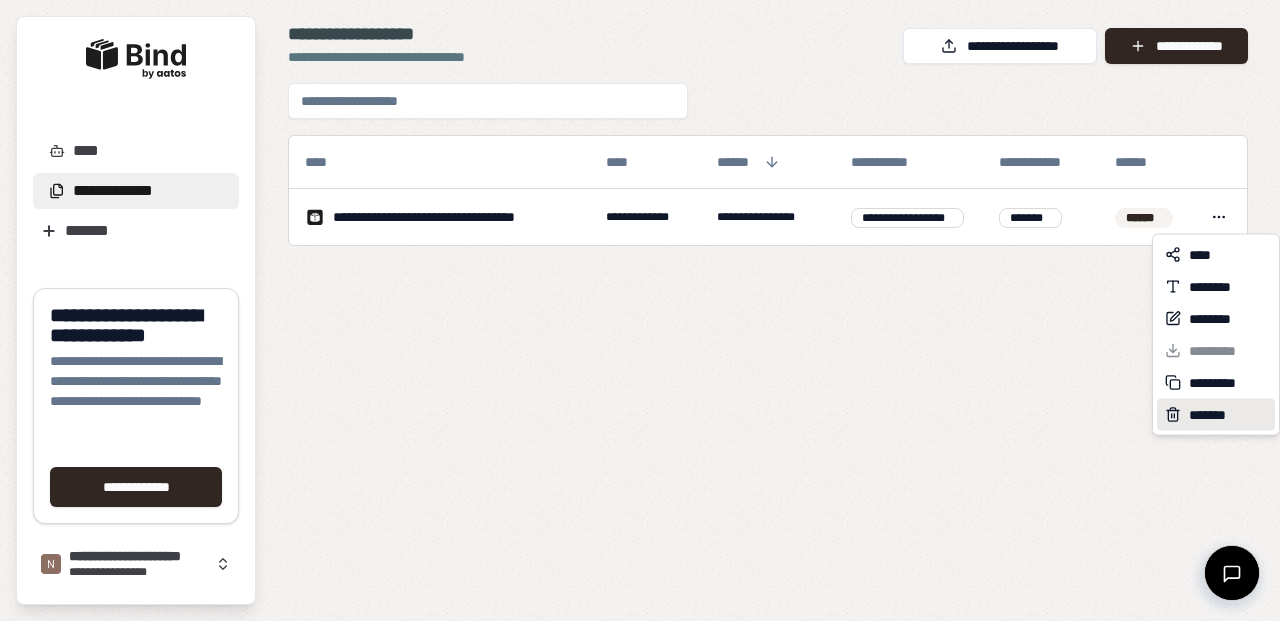 click on "*******" at bounding box center (1211, 415) 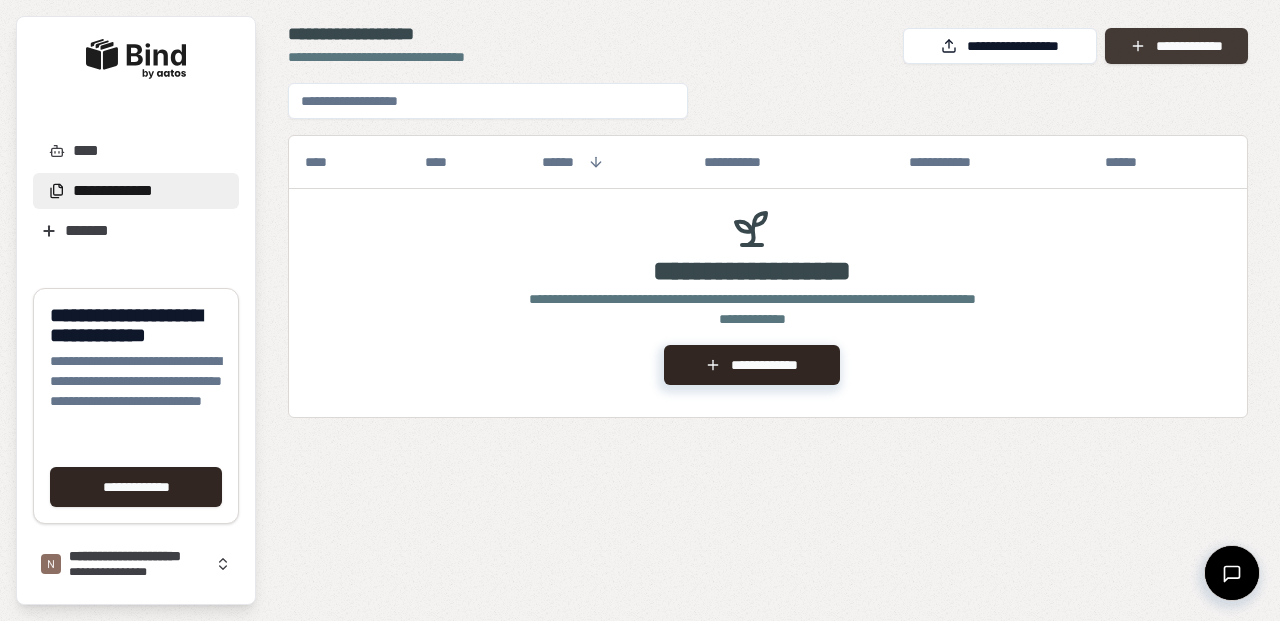 click on "**********" at bounding box center [1176, 46] 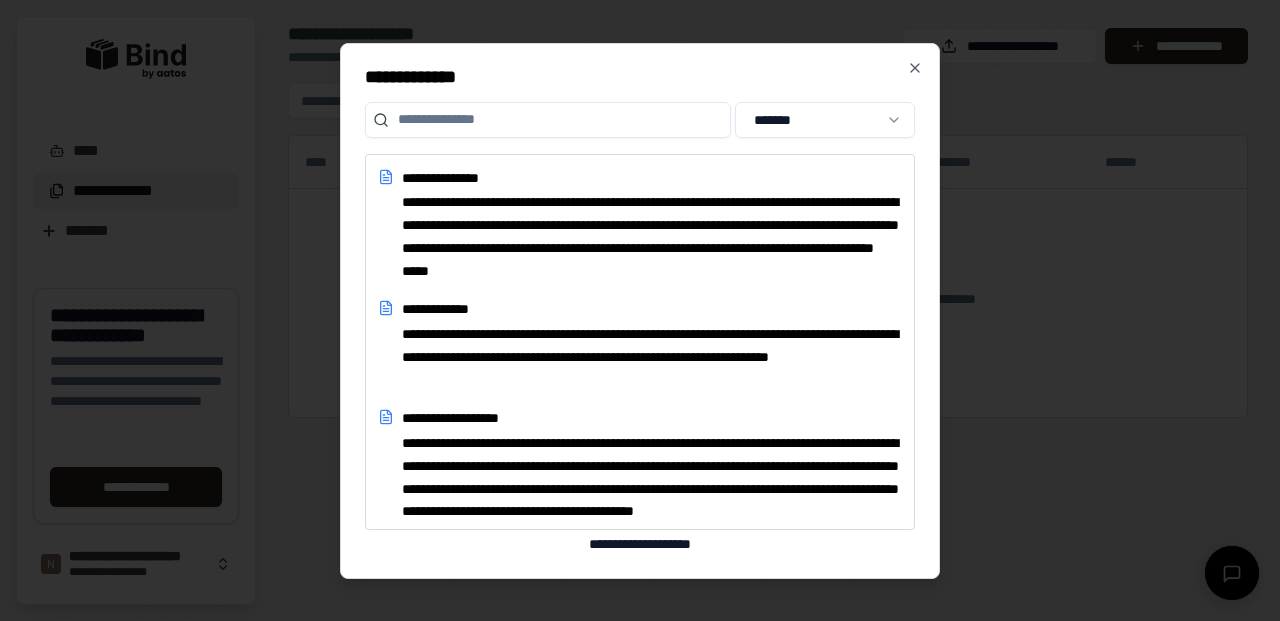 click at bounding box center [640, 310] 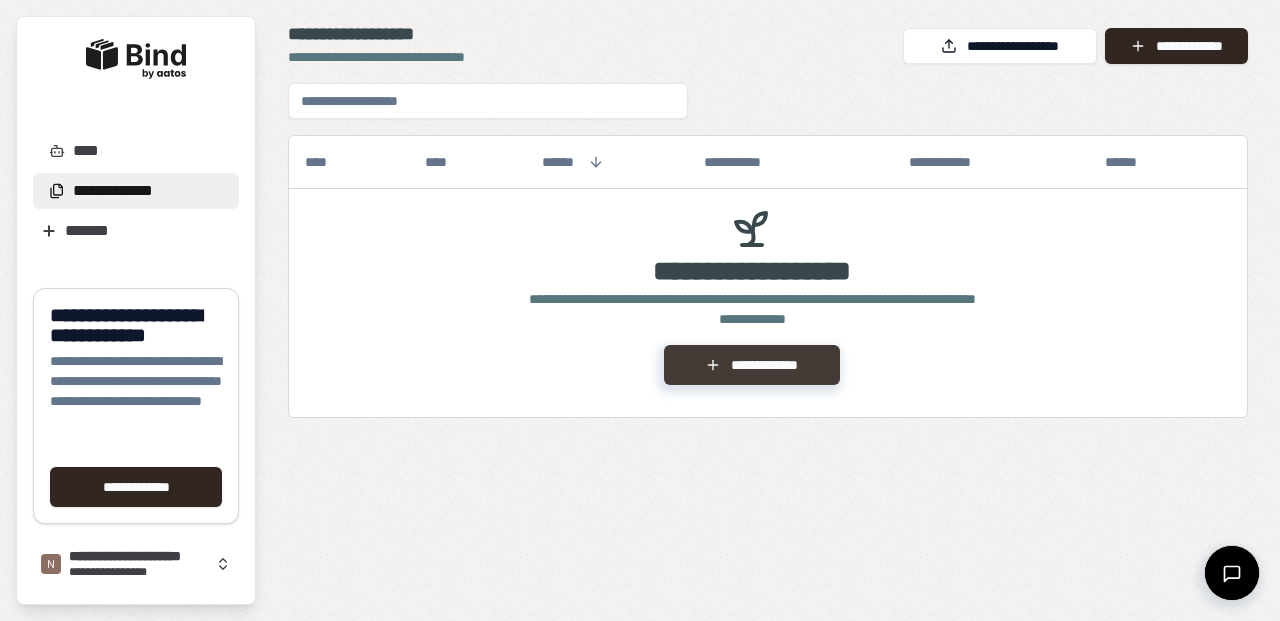 click on "**********" at bounding box center [751, 365] 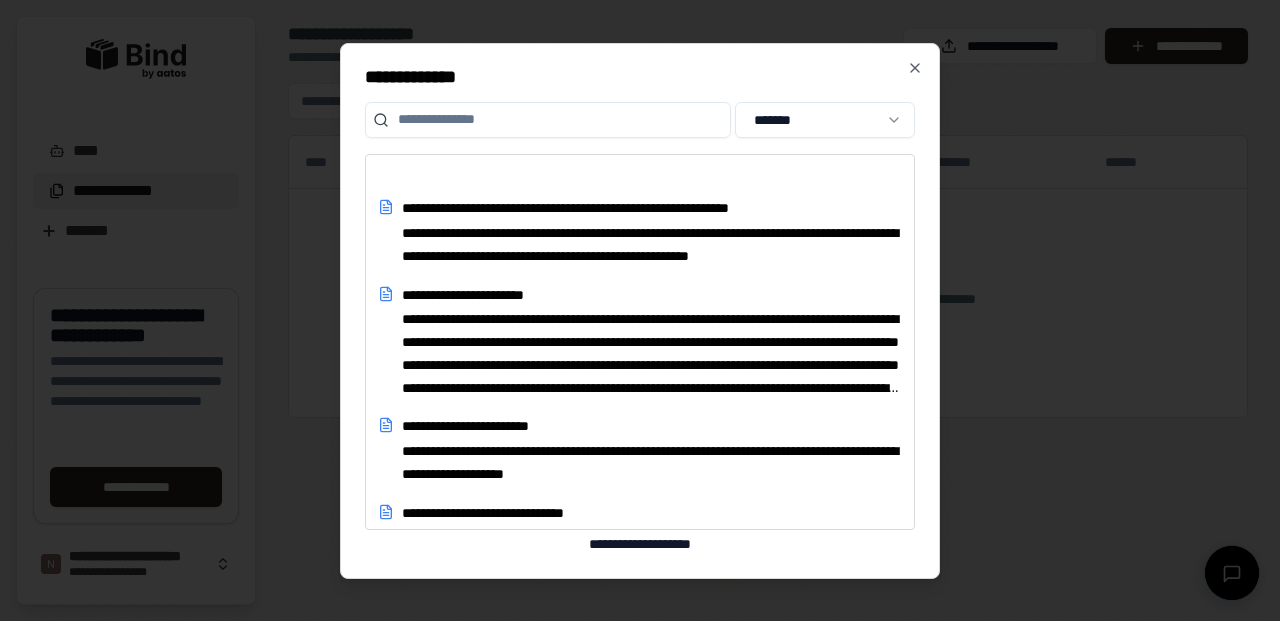 scroll, scrollTop: 647, scrollLeft: 0, axis: vertical 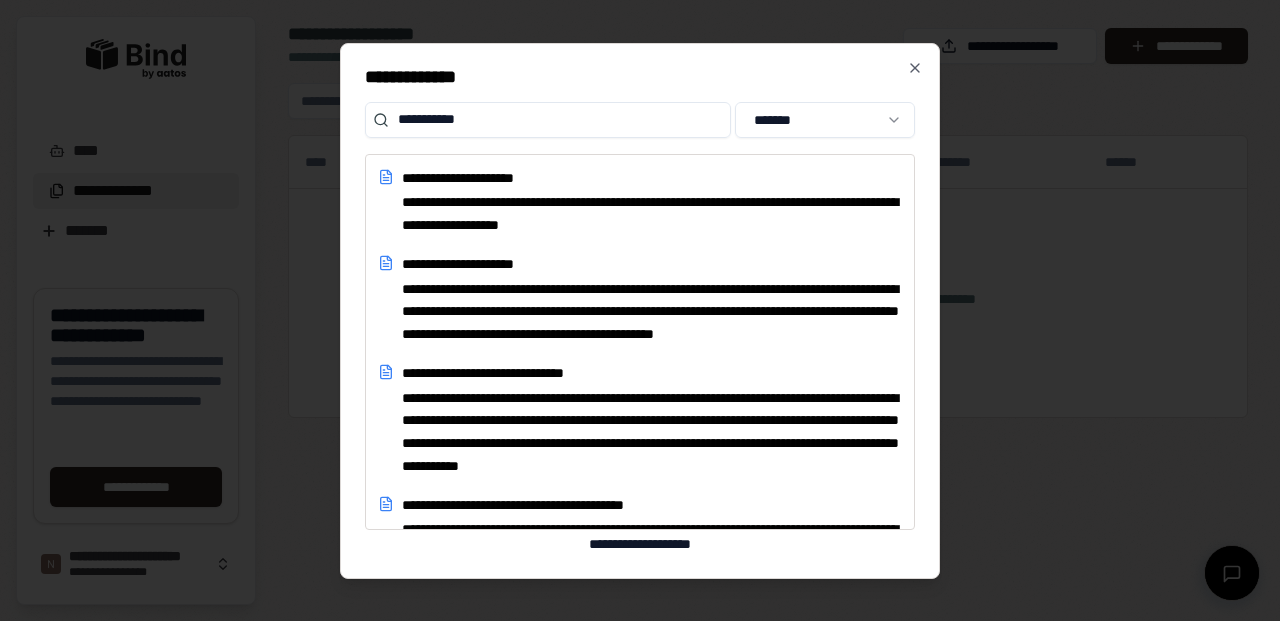 type on "**********" 